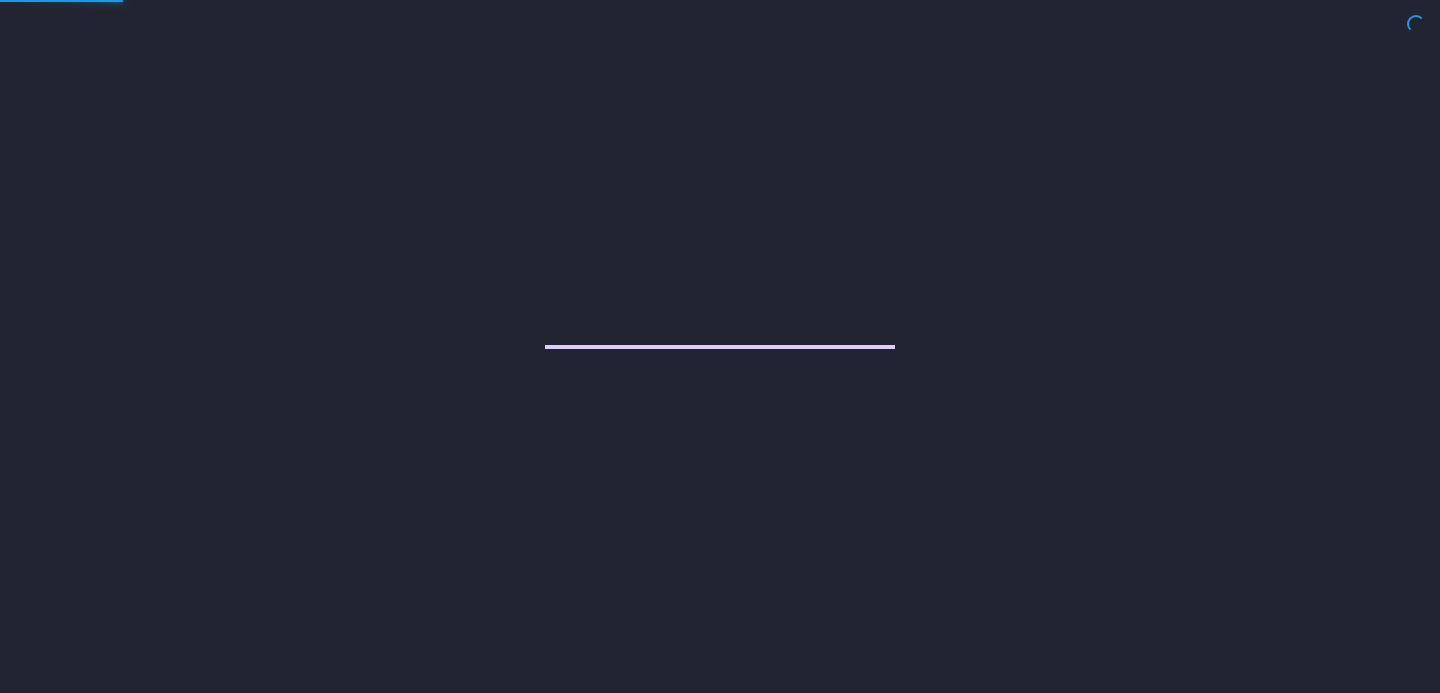 scroll, scrollTop: 0, scrollLeft: 0, axis: both 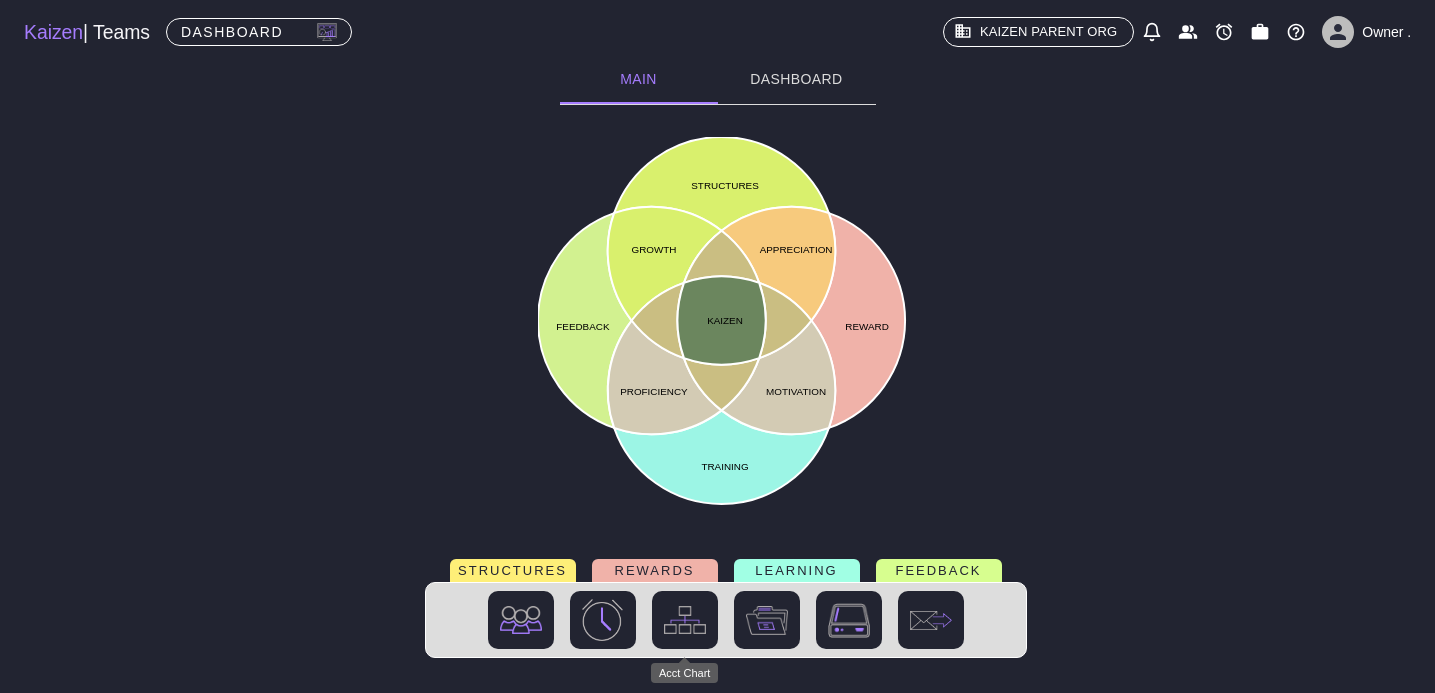 click at bounding box center [685, 620] 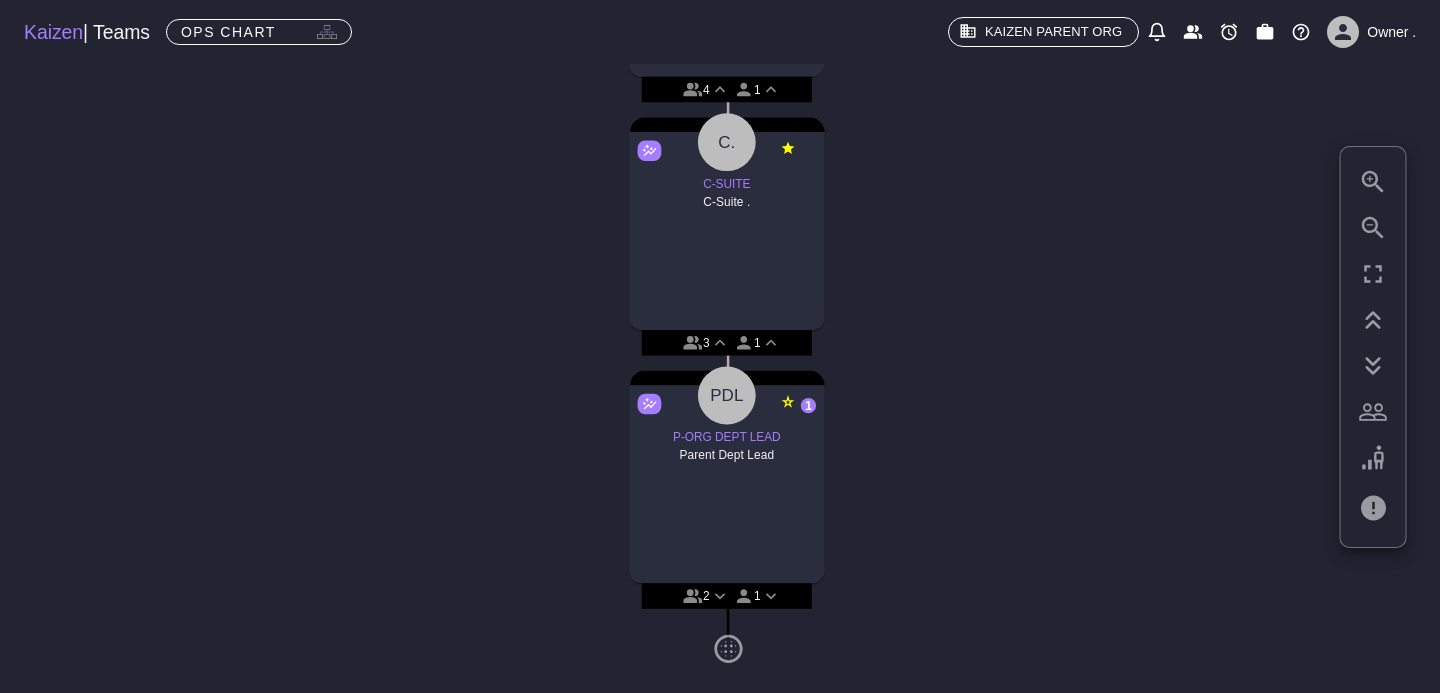 scroll, scrollTop: 0, scrollLeft: 0, axis: both 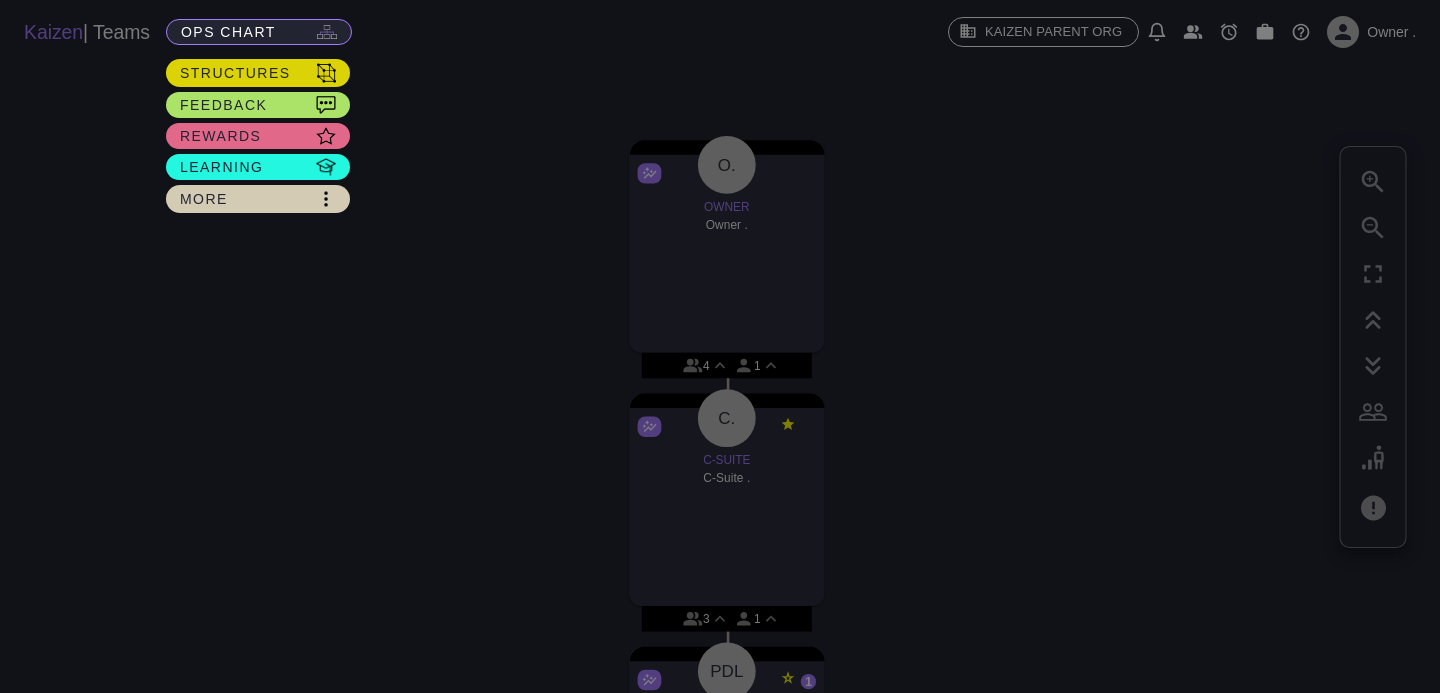 click on "OPS Chart" at bounding box center [228, 32] 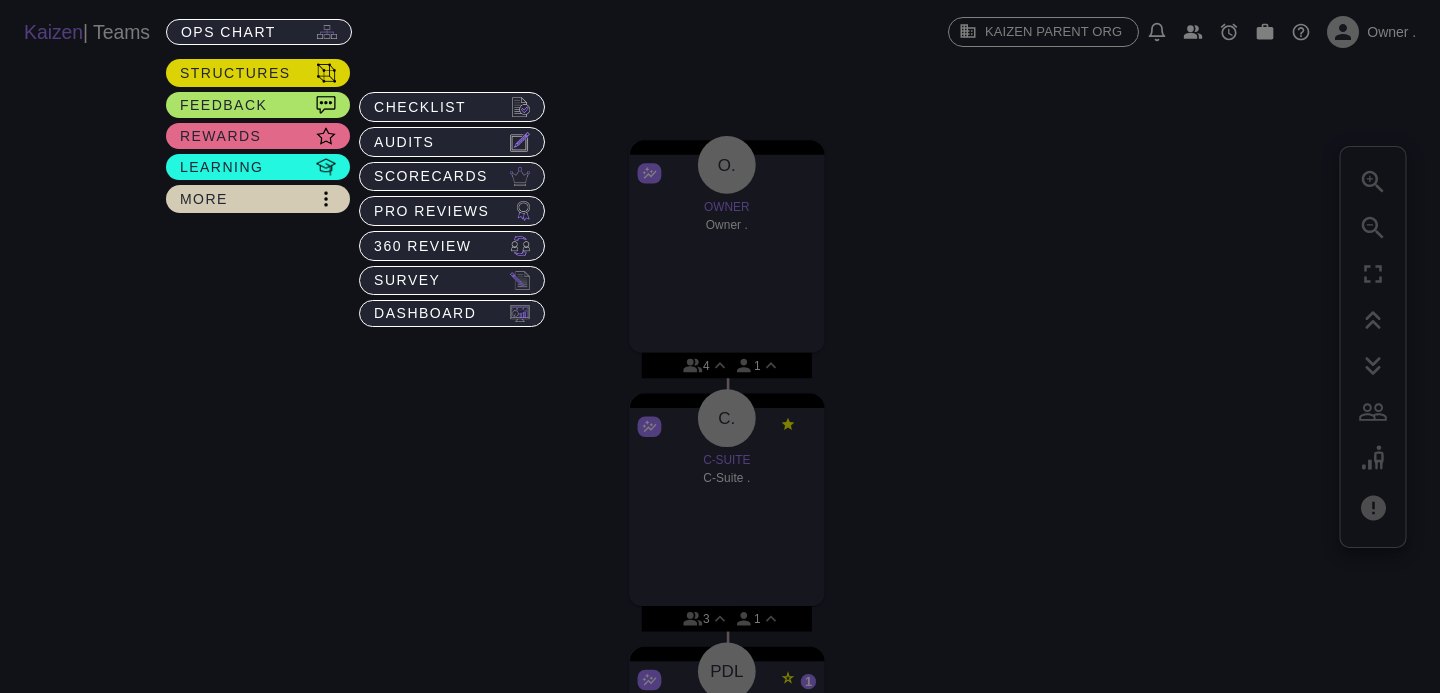 click at bounding box center (719, 346) 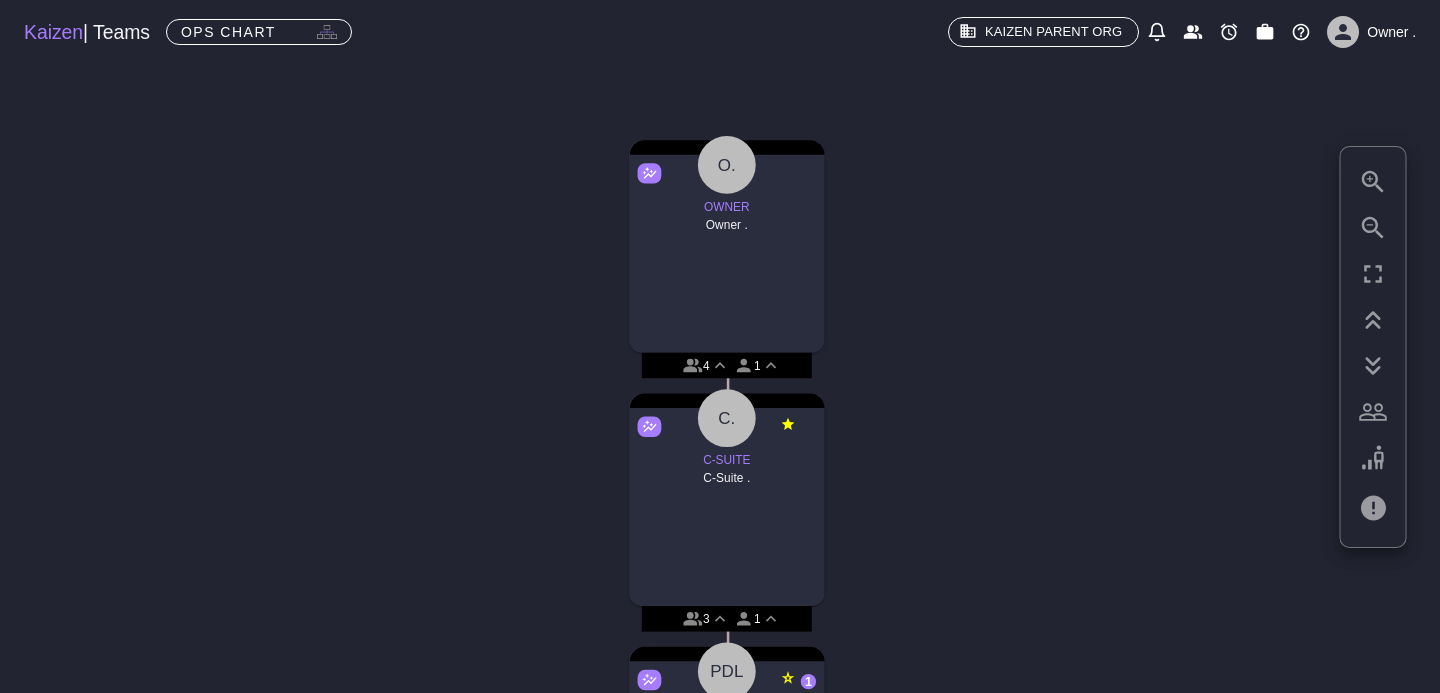 click on "Kaizen" at bounding box center (53, 32) 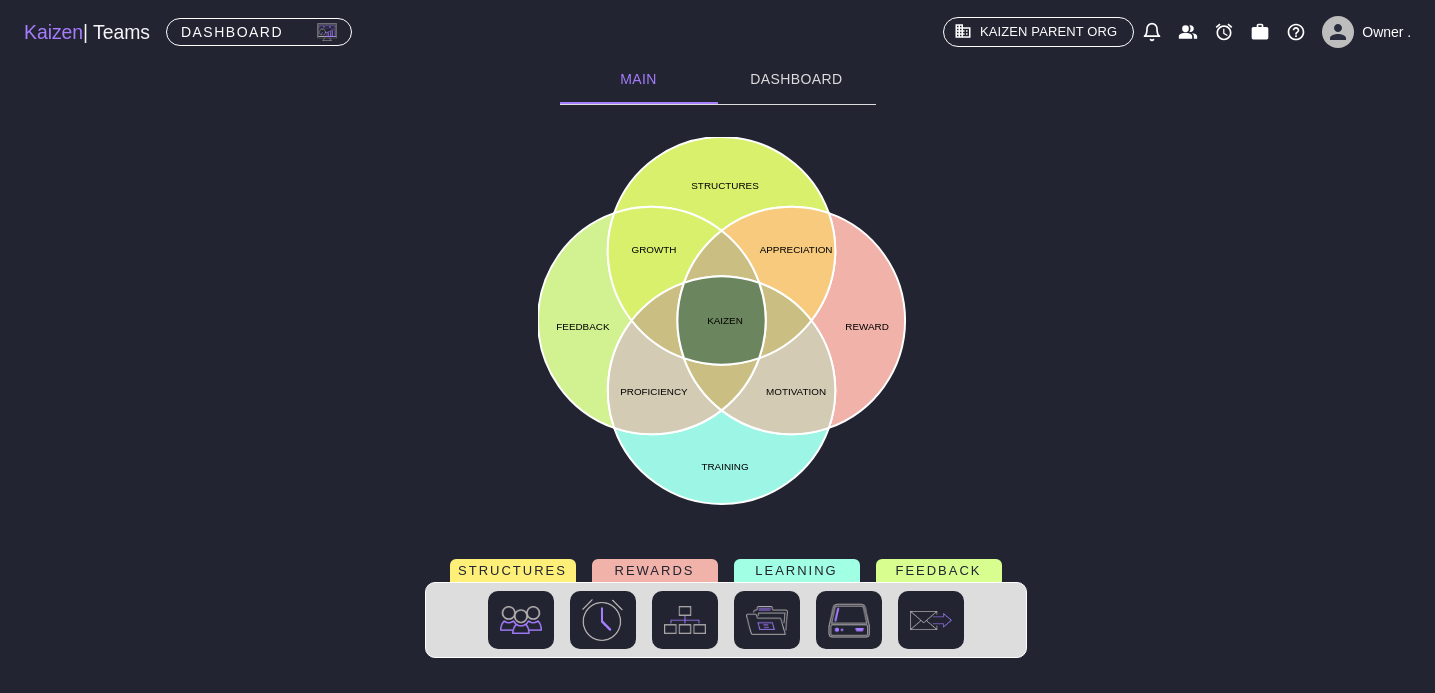click on "FEEDBACK" at bounding box center [939, 570] 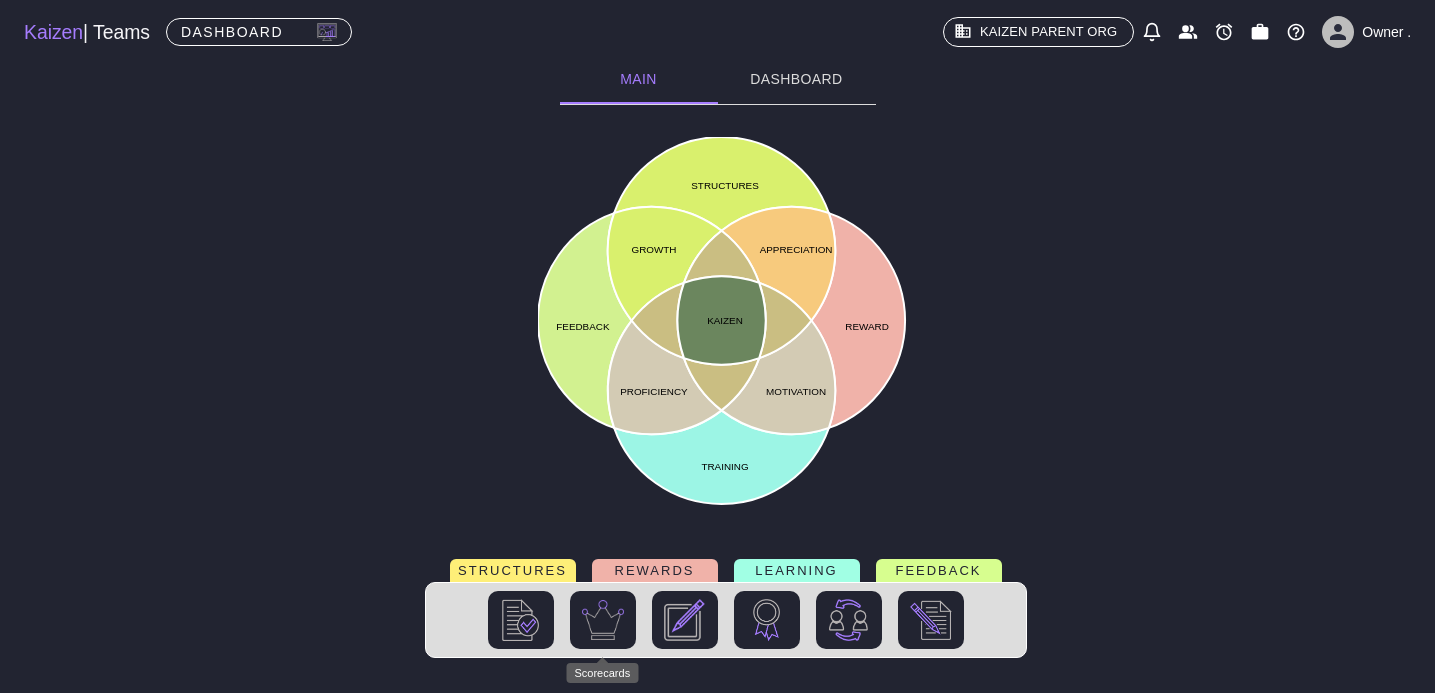 click at bounding box center (603, 620) 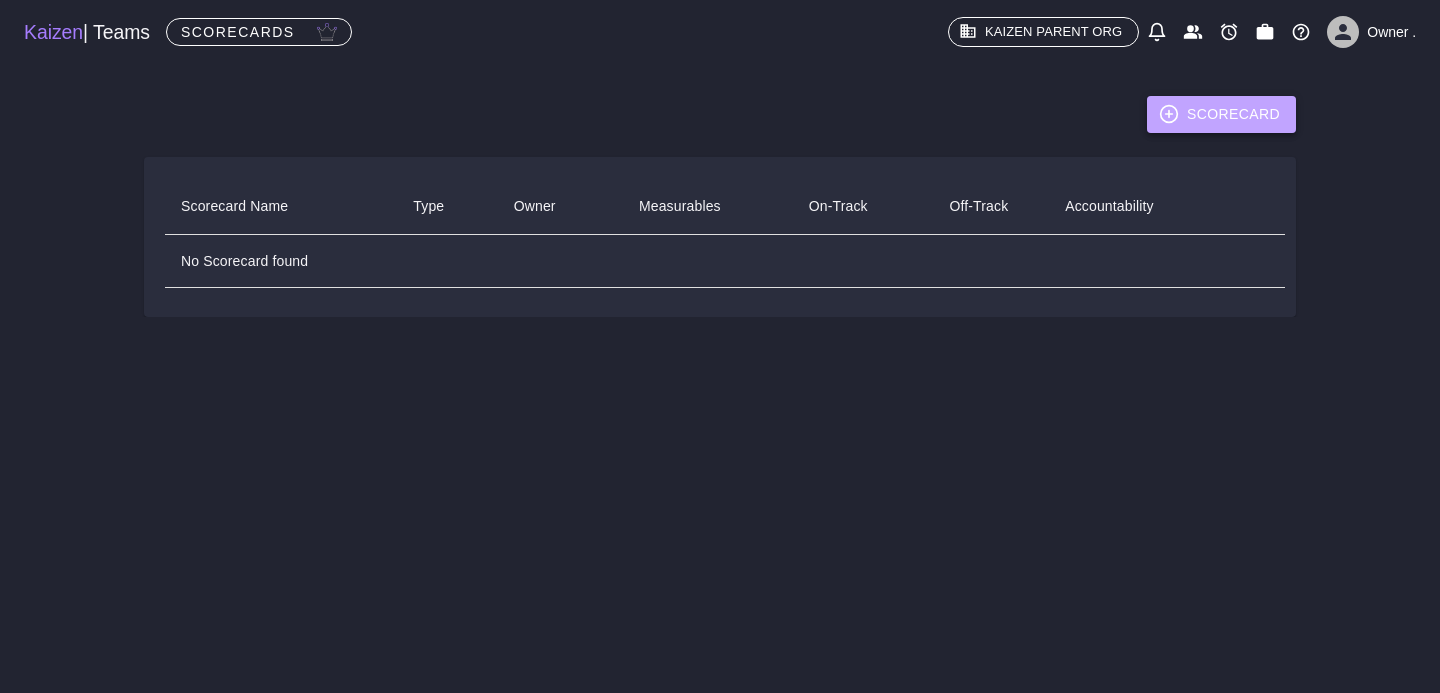 click on "ScoreCard" at bounding box center (1221, 114) 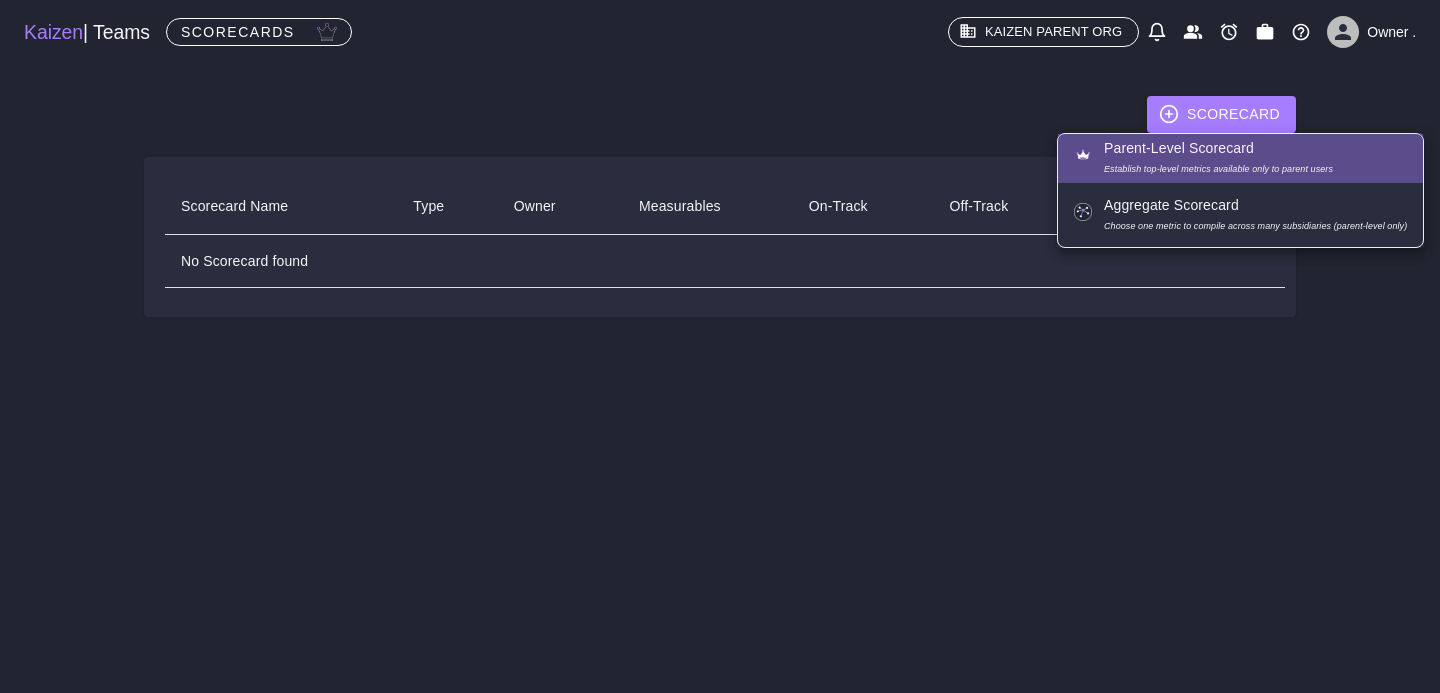 click on "Establish top-level metrics available only to parent users" at bounding box center [1218, 170] 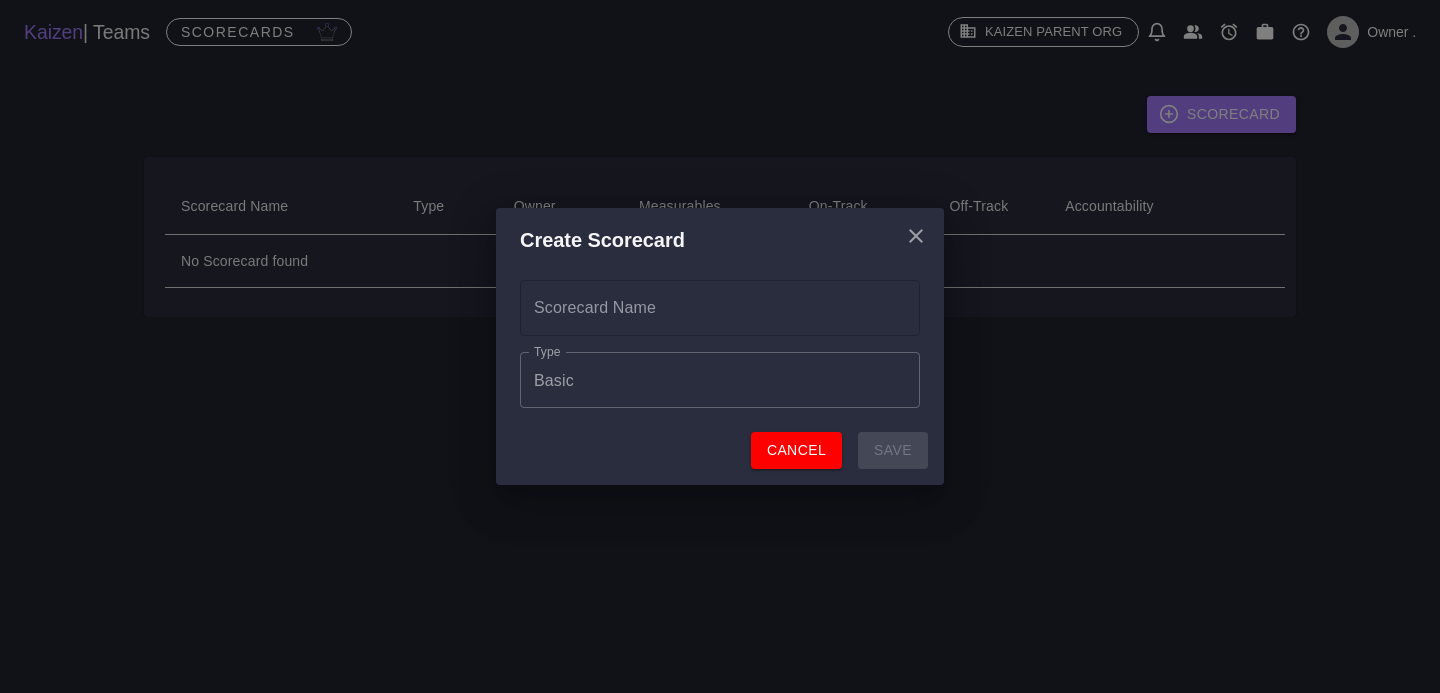 click on "Scorecard Name" at bounding box center (720, 308) 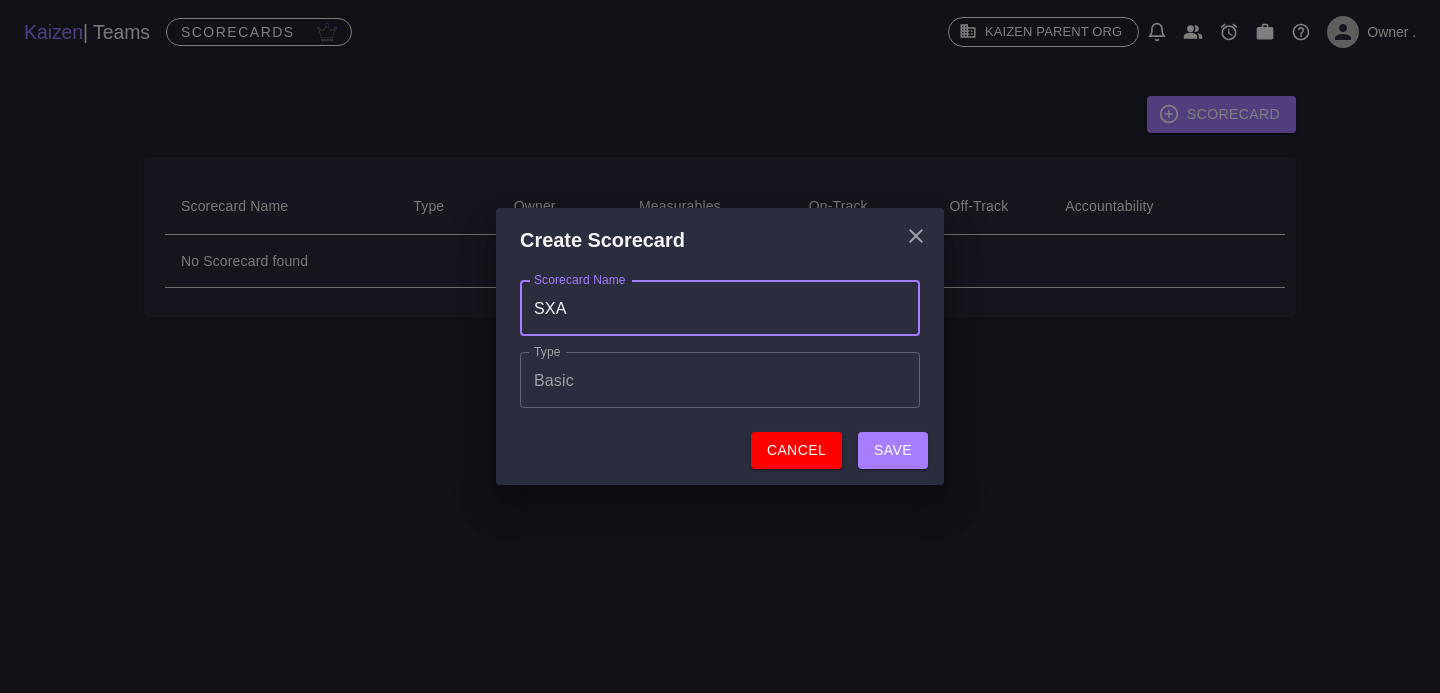 type on "SXA" 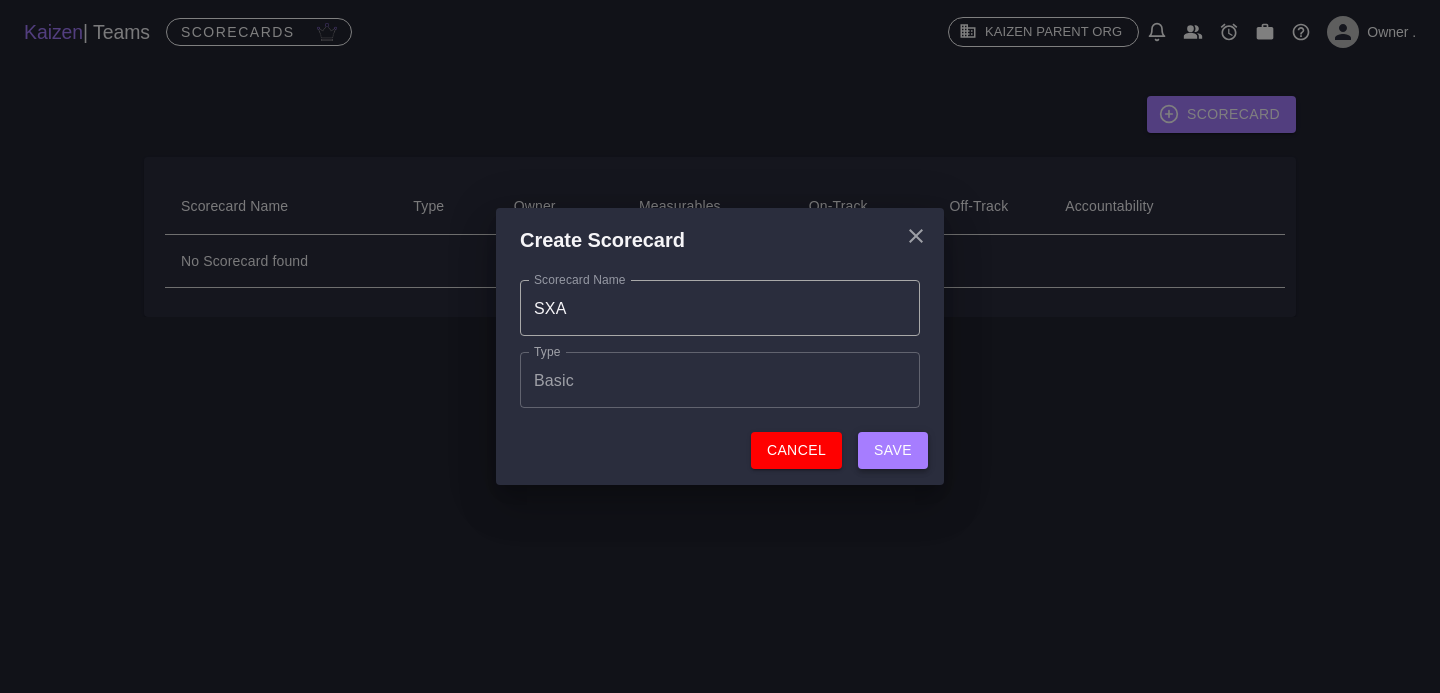 click on "Save" at bounding box center [796, 450] 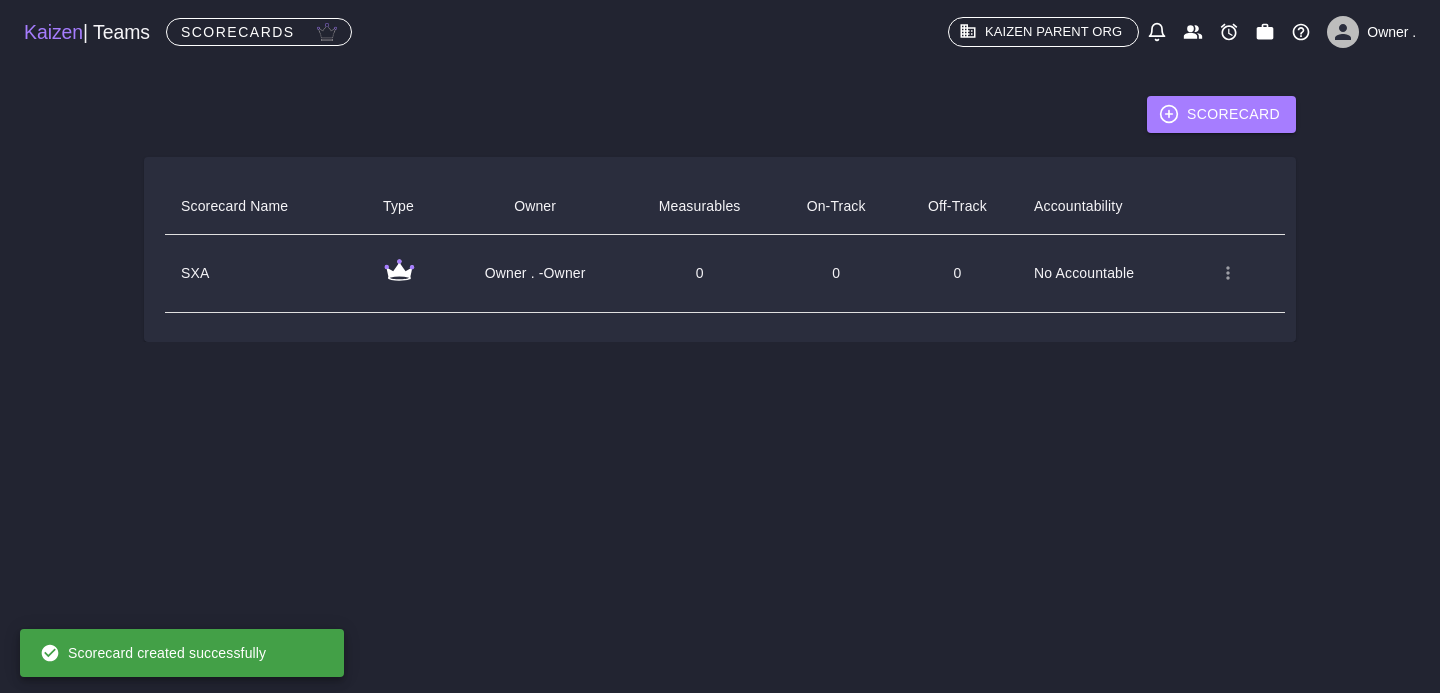 click on "Kaizen Parent ORG" at bounding box center (1053, 32) 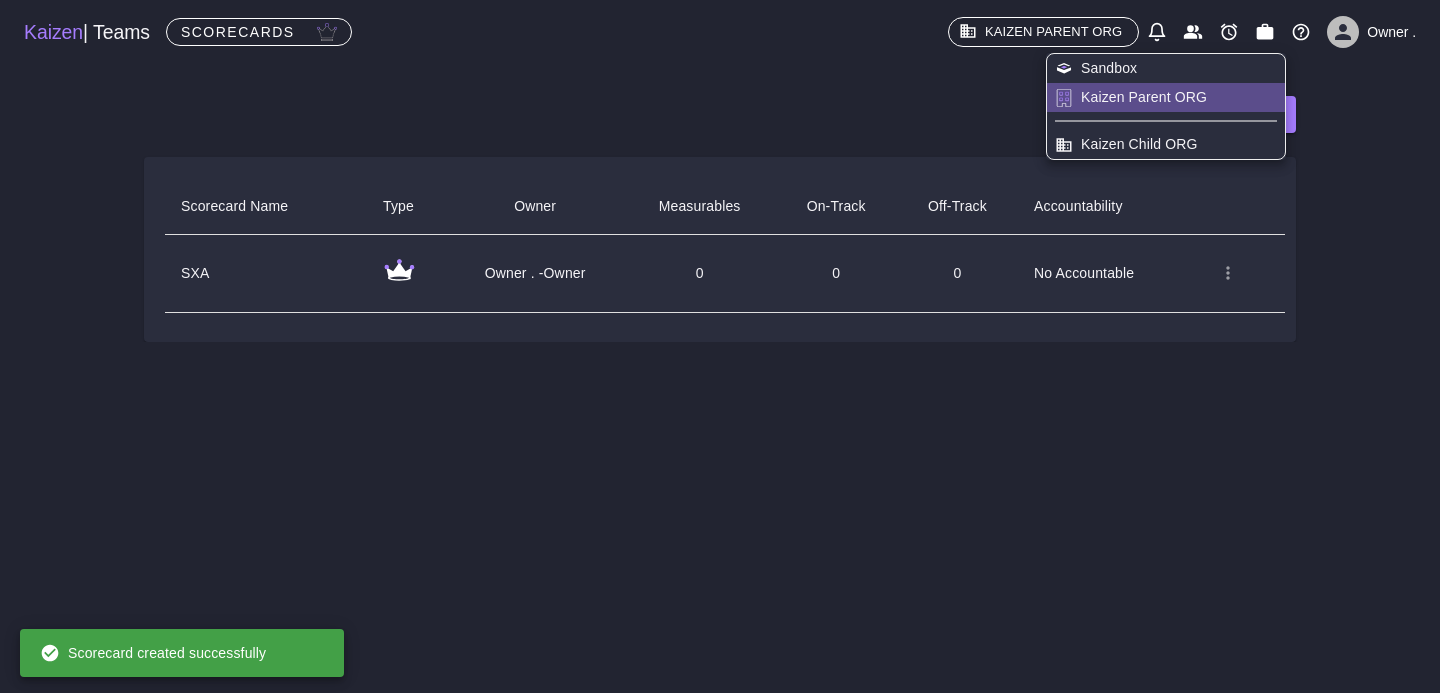 click at bounding box center (1064, 69) 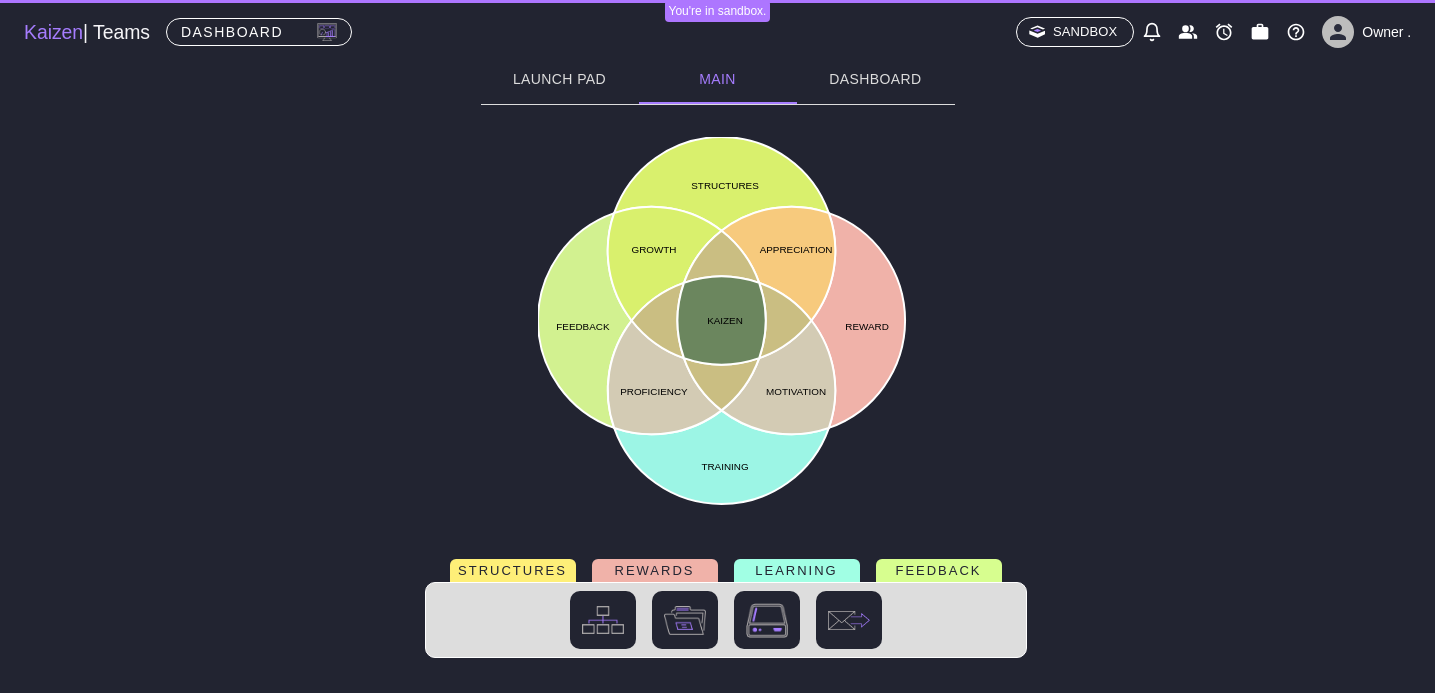 click on "FEEDBACK" at bounding box center (939, 570) 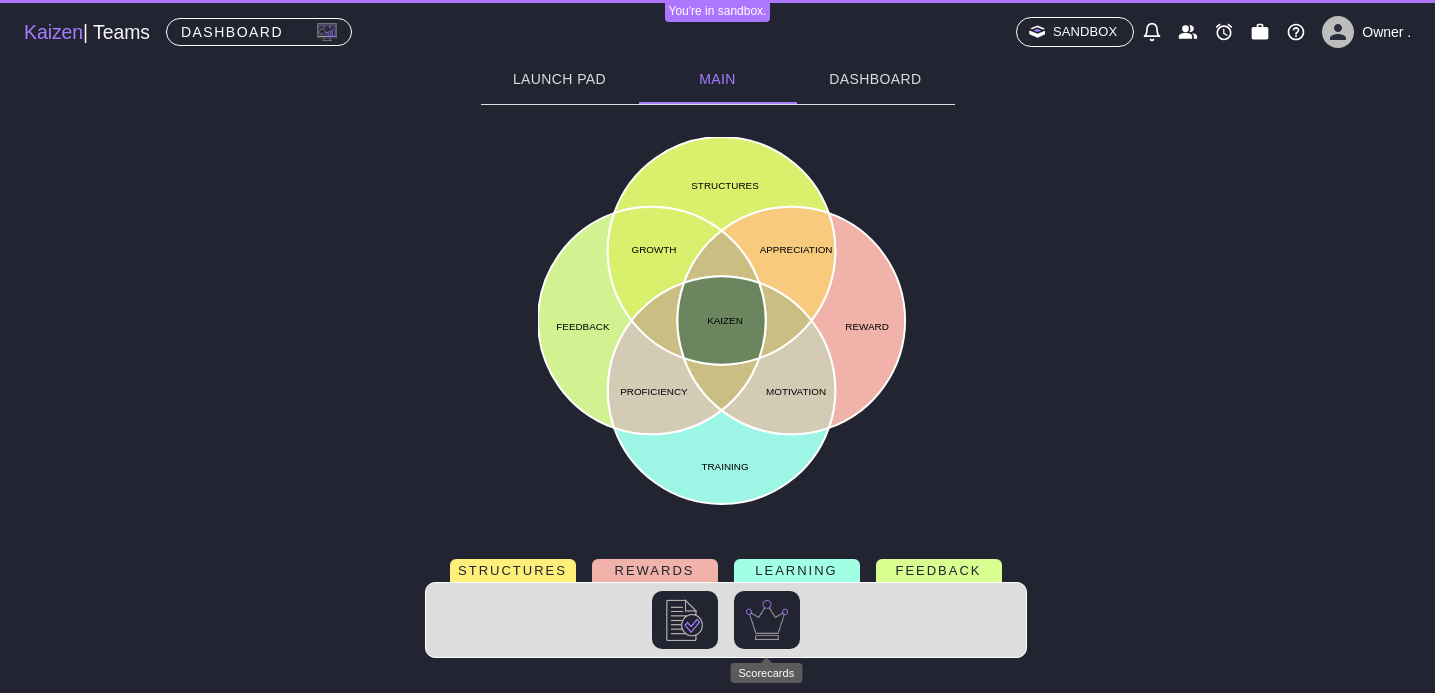 click at bounding box center [767, 620] 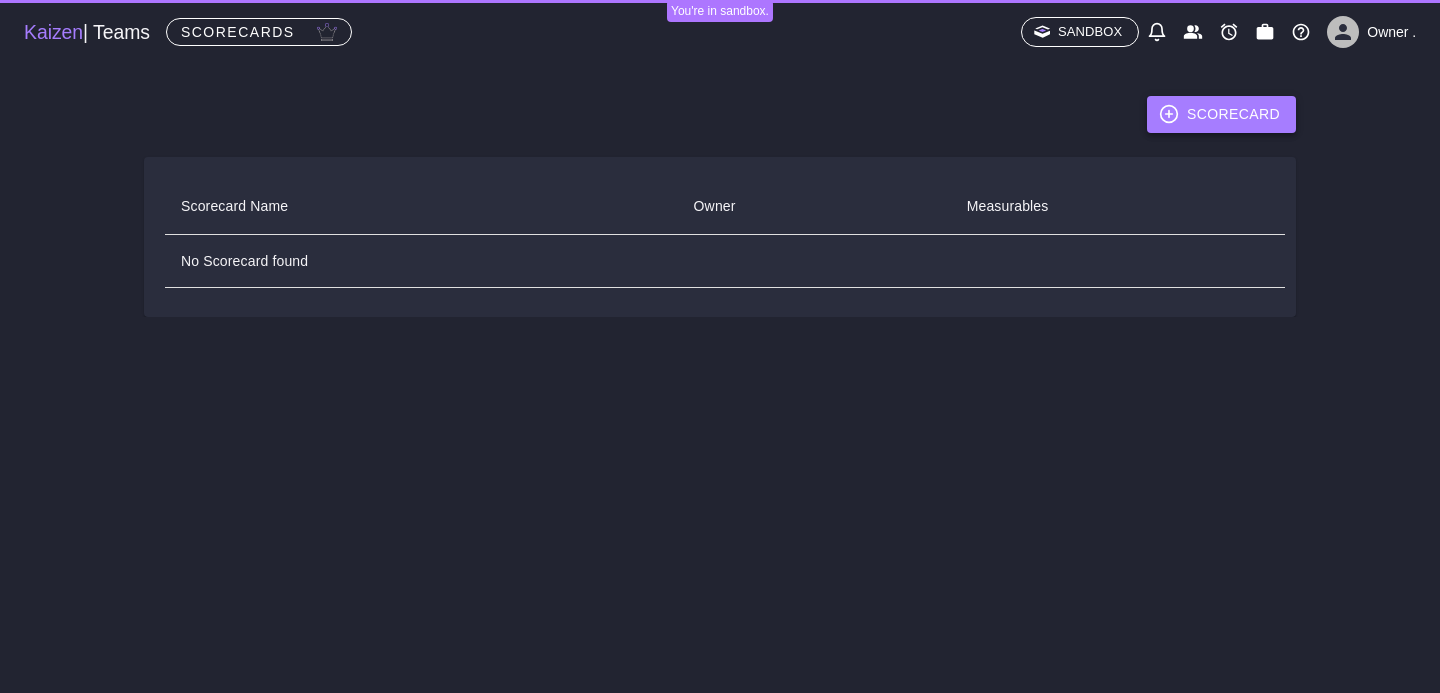 click on "ScoreCard" at bounding box center [1221, 114] 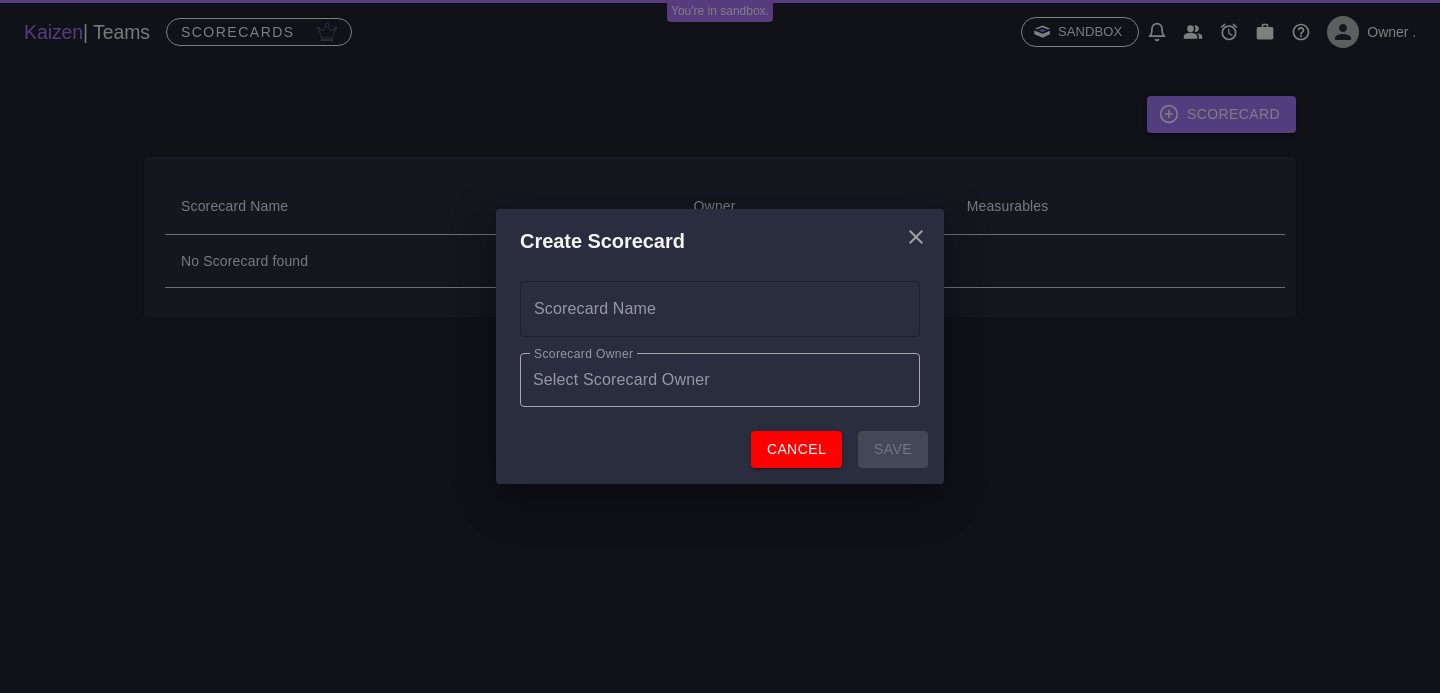 click on "Scorecard Name" at bounding box center [720, 309] 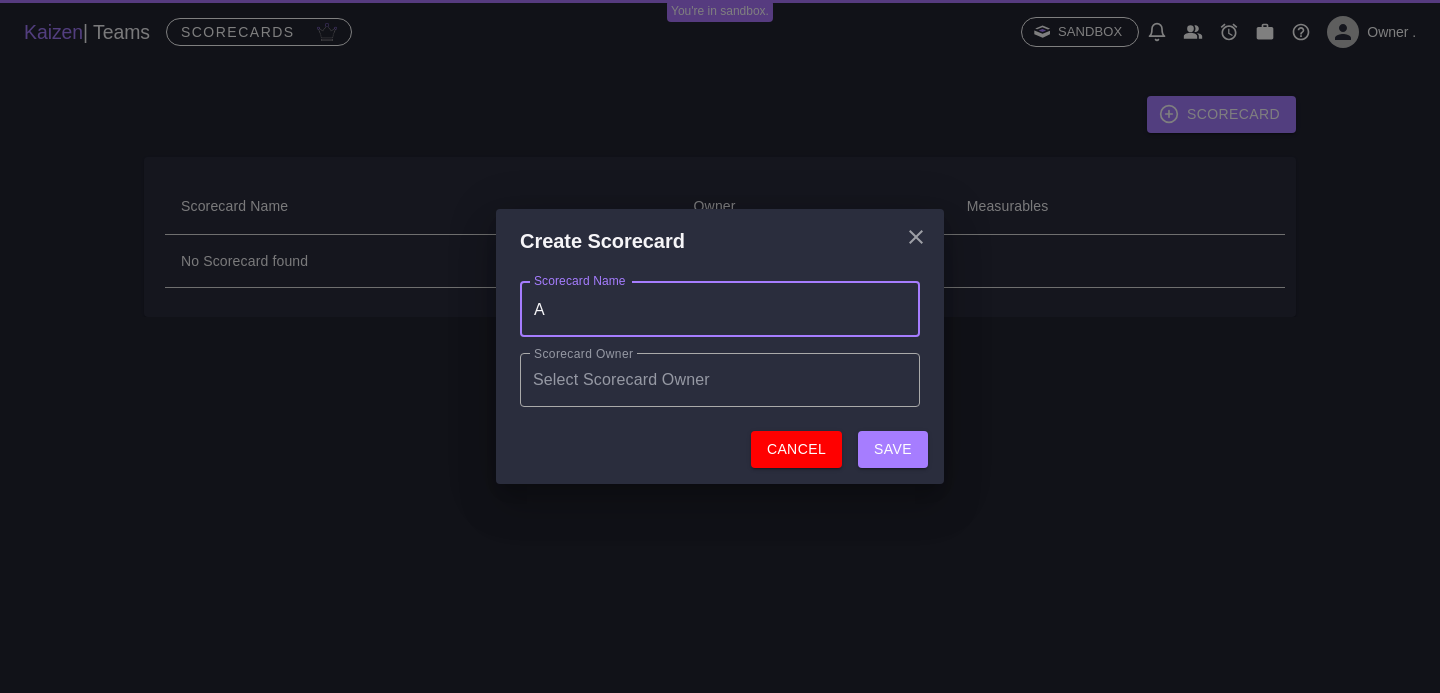 type on "ass" 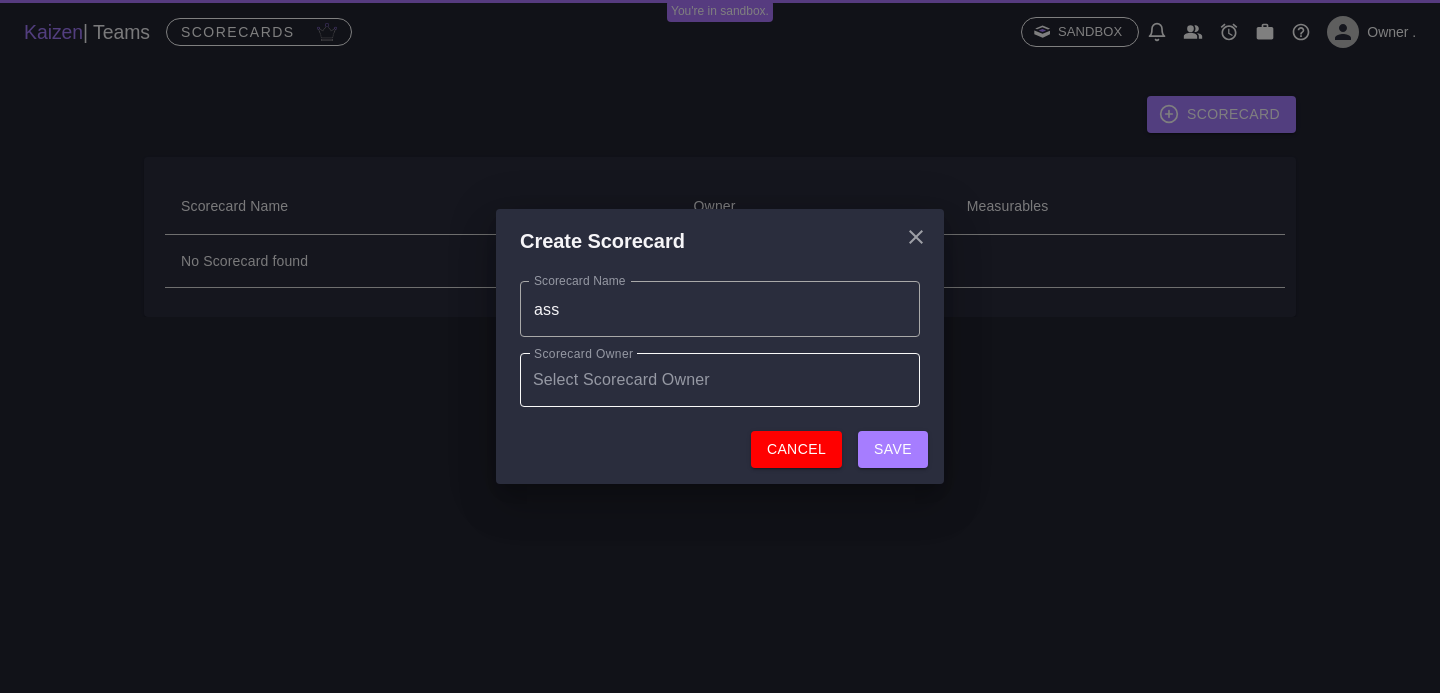 click on "Select Scorecard Owner" at bounding box center [621, 380] 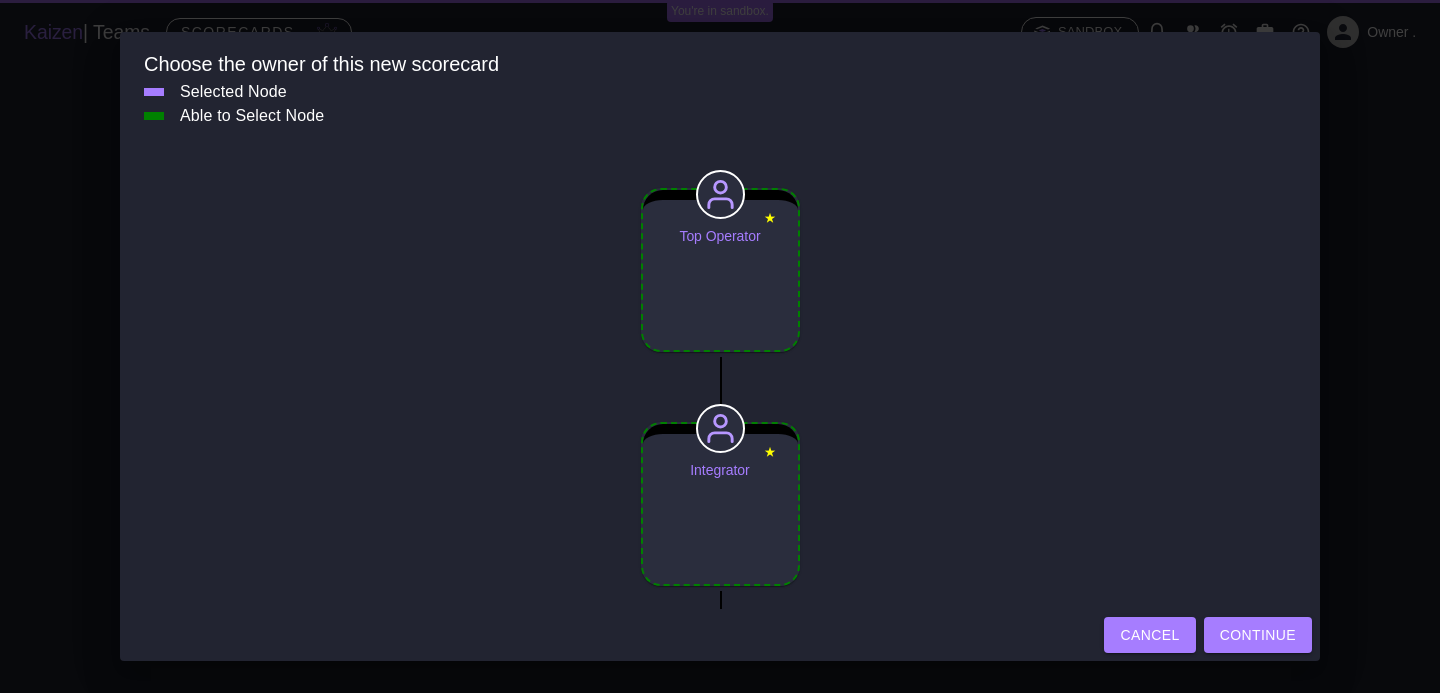 scroll, scrollTop: 29, scrollLeft: 0, axis: vertical 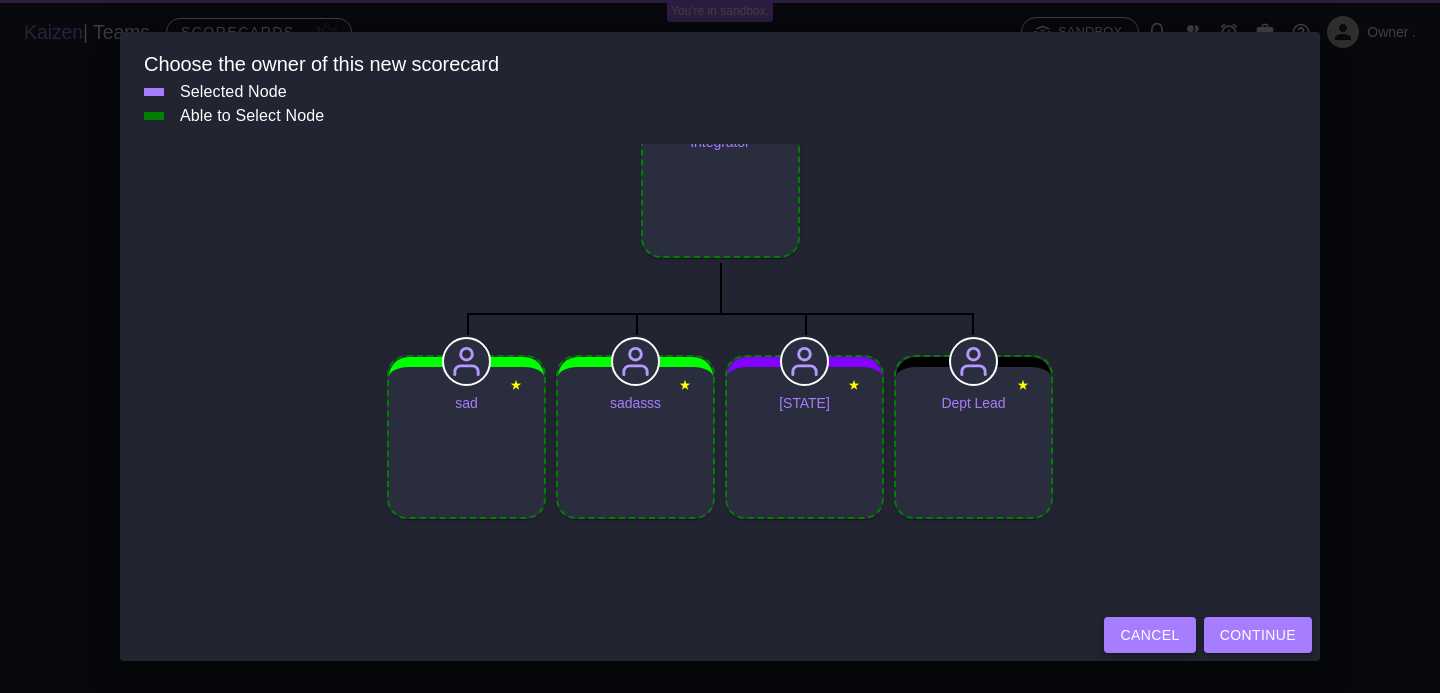click on "Cancel" at bounding box center (1149, 635) 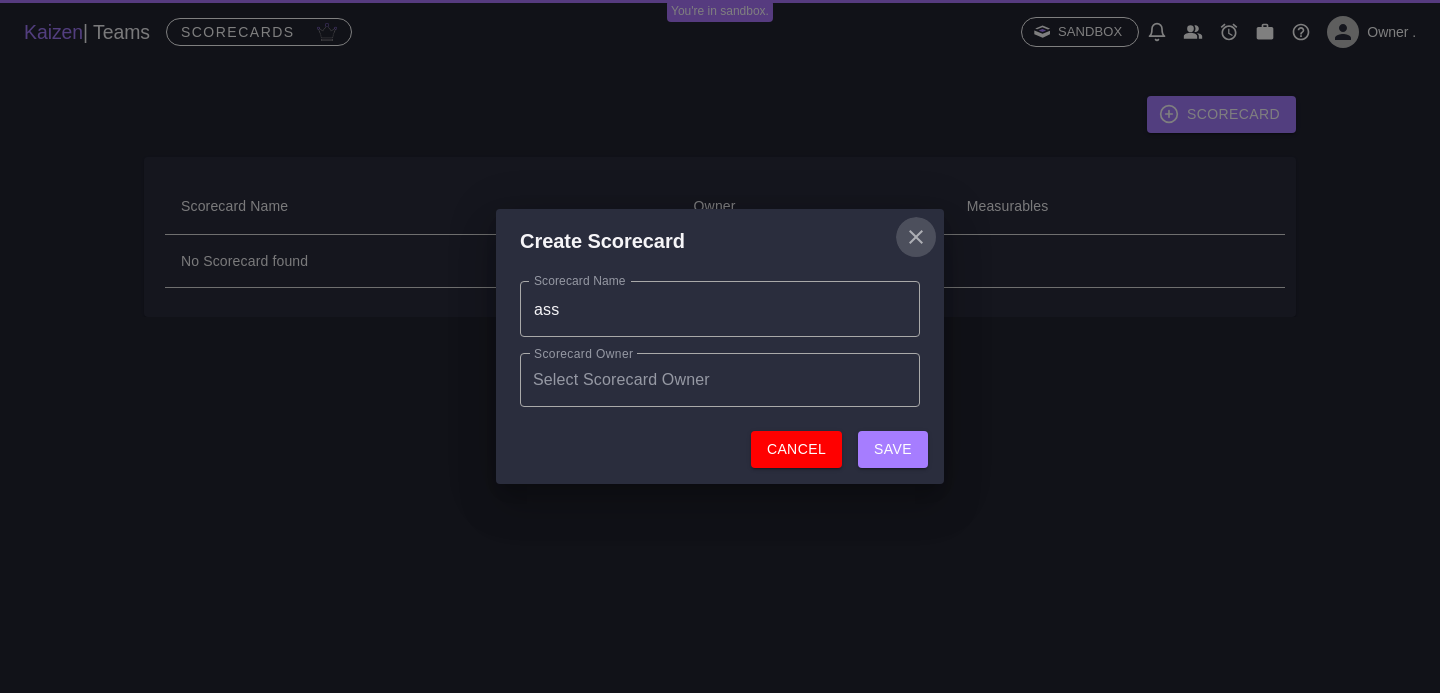 click at bounding box center [916, 237] 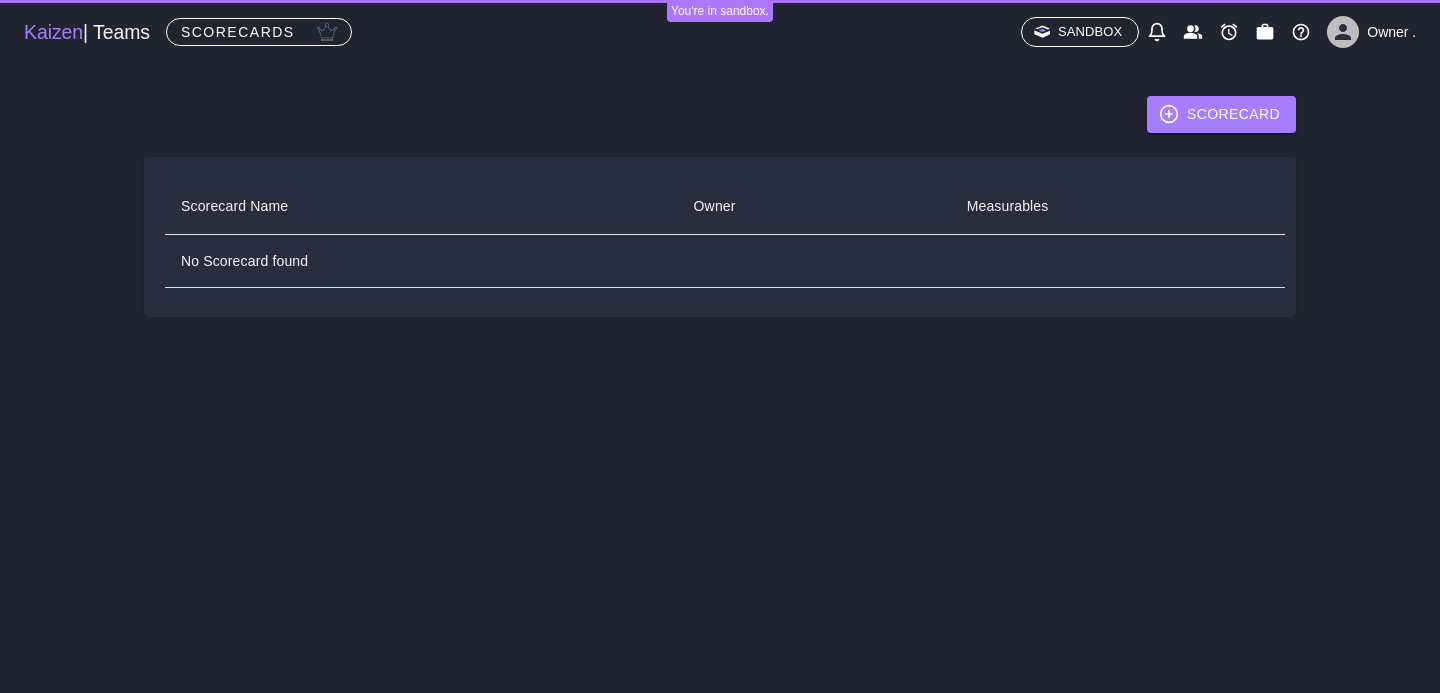 click on "Sandbox" at bounding box center [1090, 32] 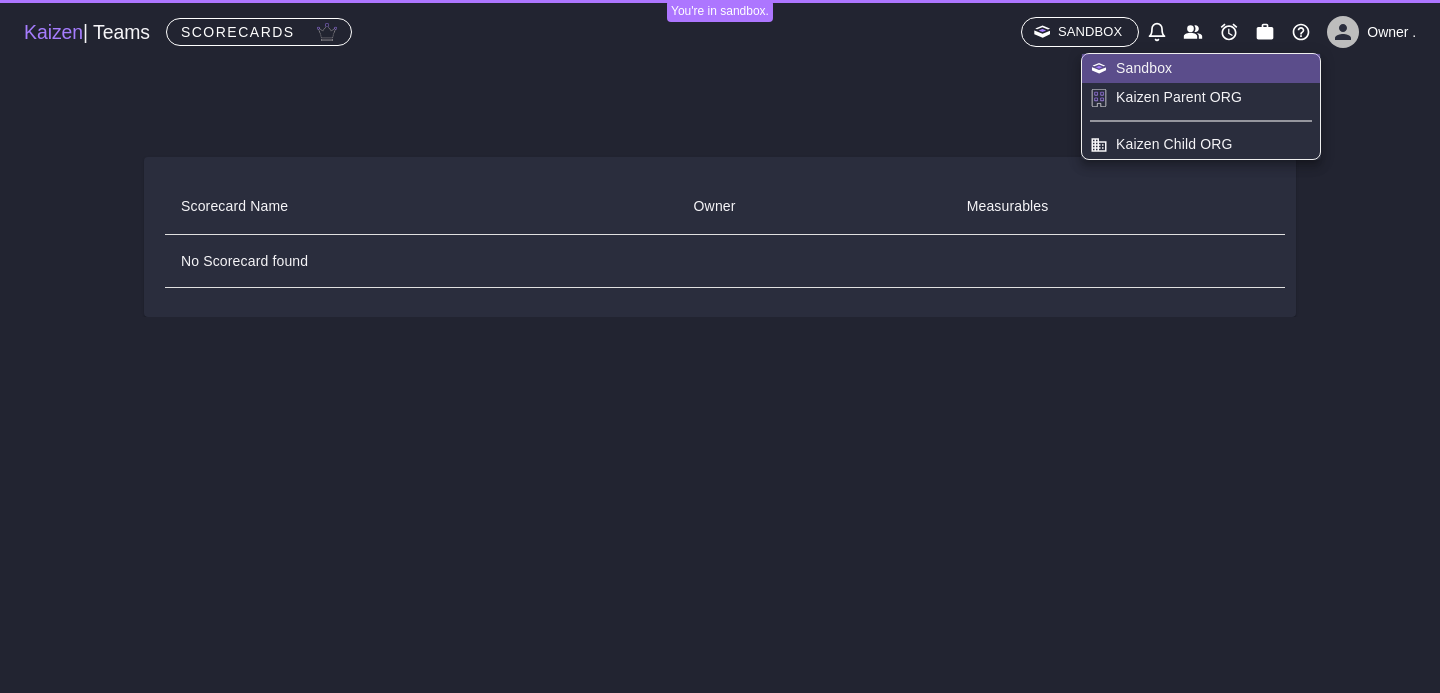 click on "Kaizen Parent ORG" at bounding box center (1179, 97) 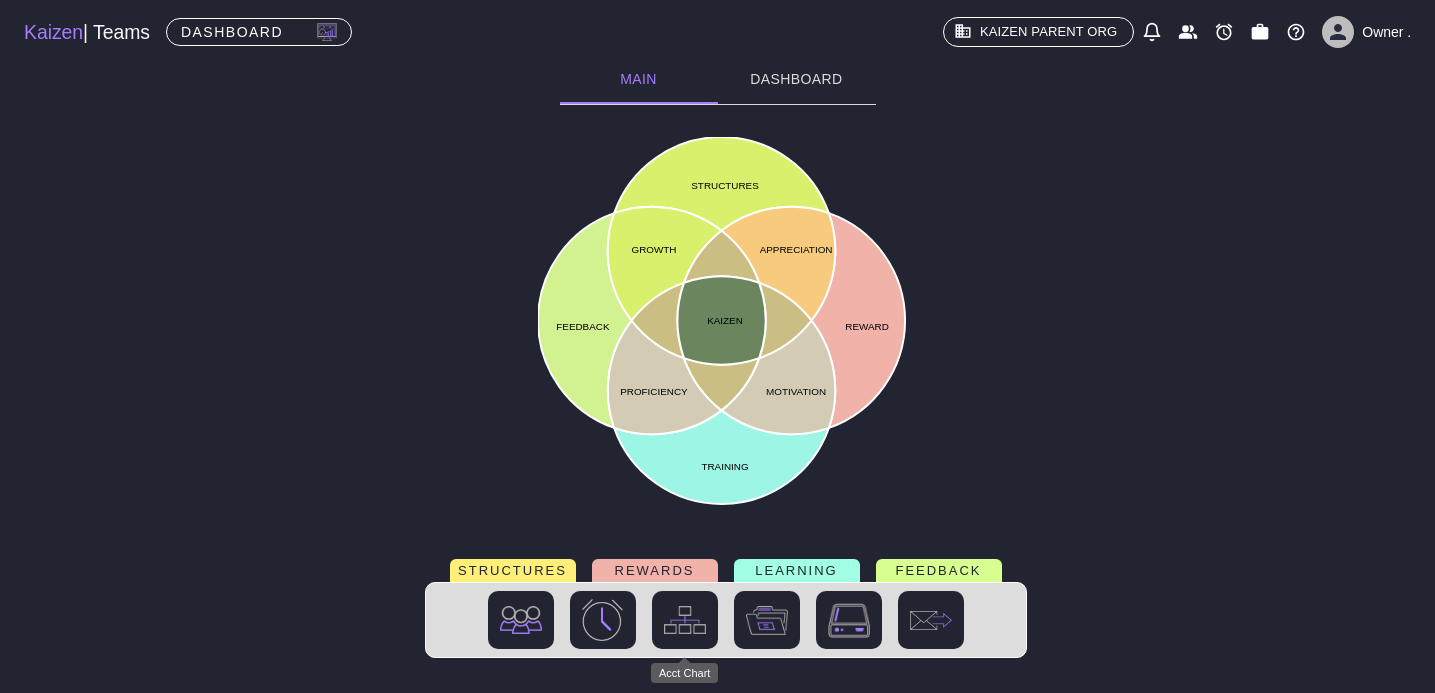 click at bounding box center [685, 620] 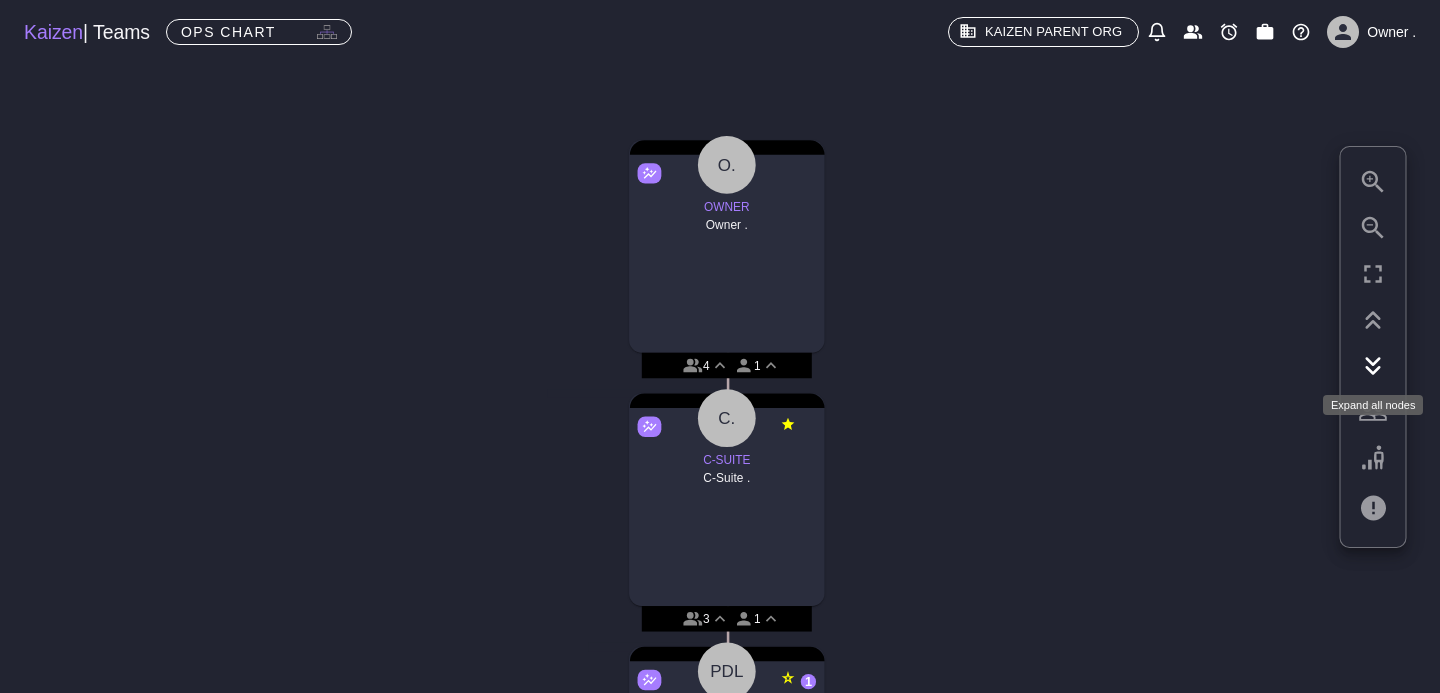 click at bounding box center (1373, 370) 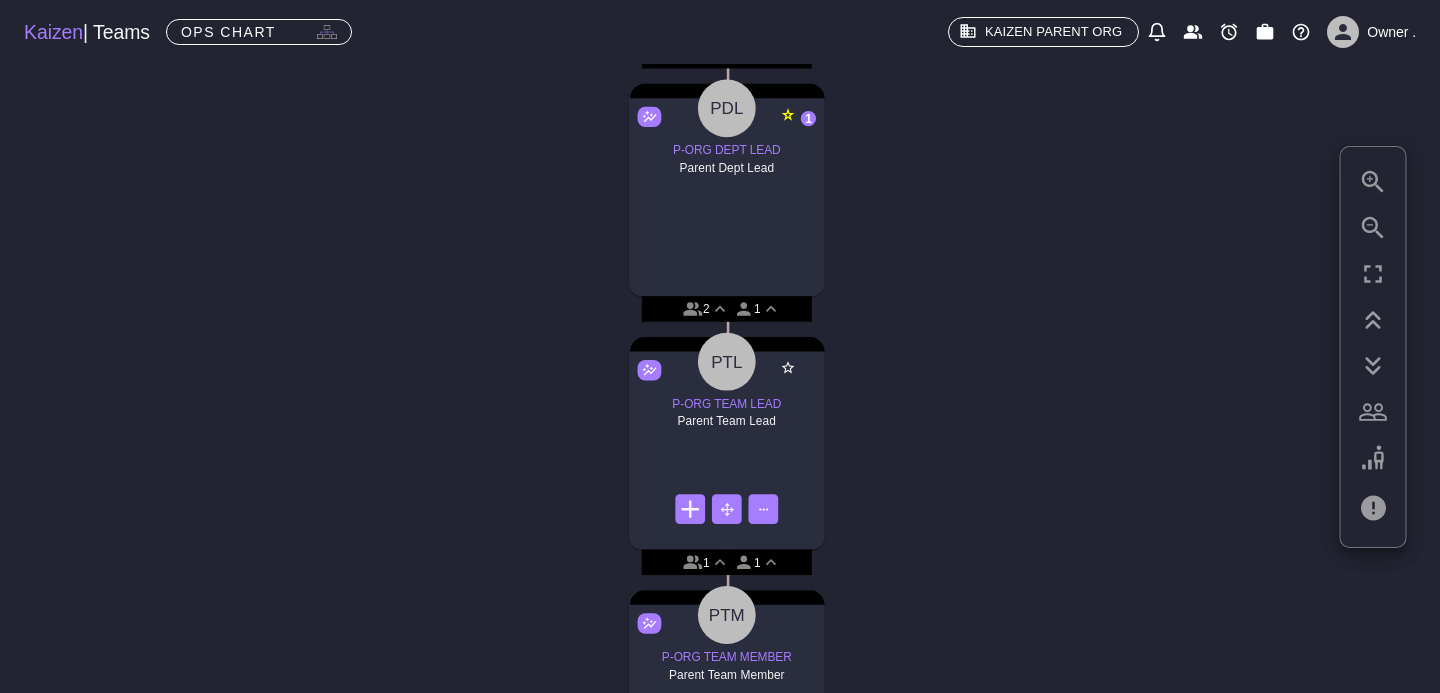 scroll, scrollTop: 601, scrollLeft: 0, axis: vertical 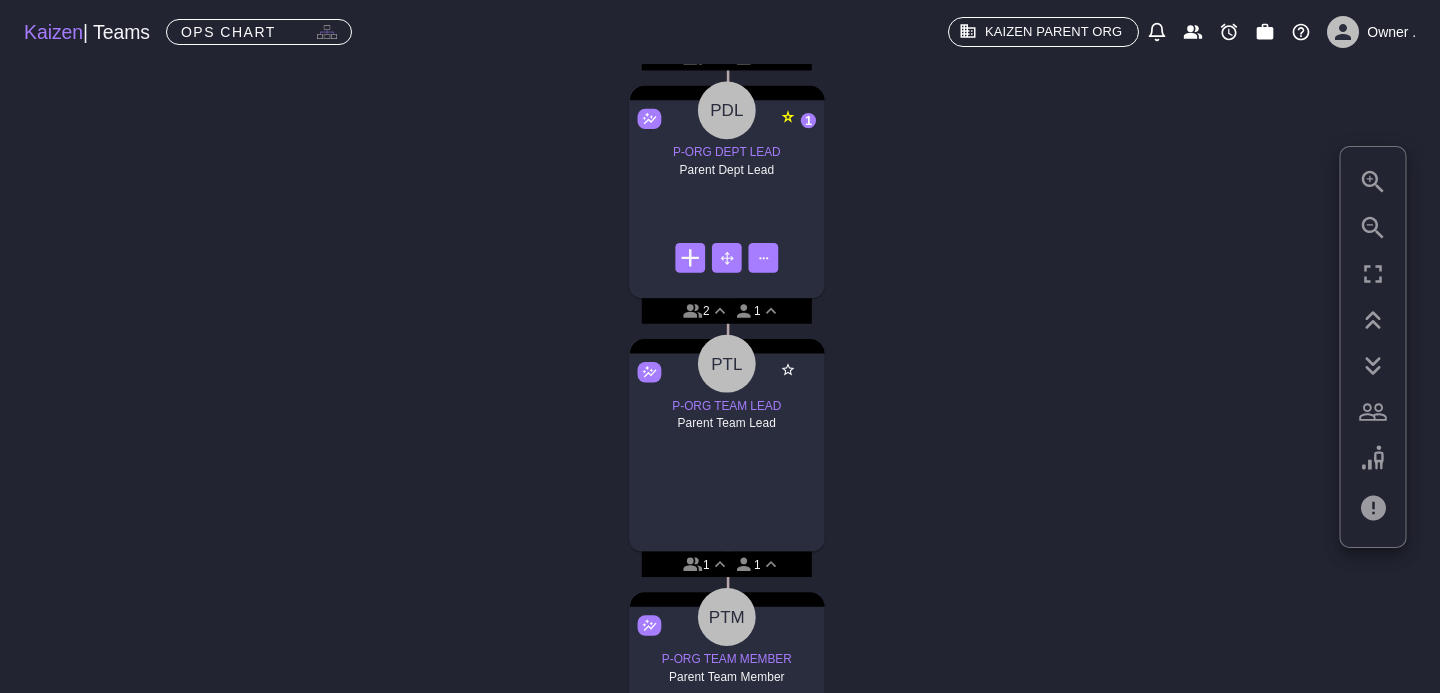 click at bounding box center (690, 258) 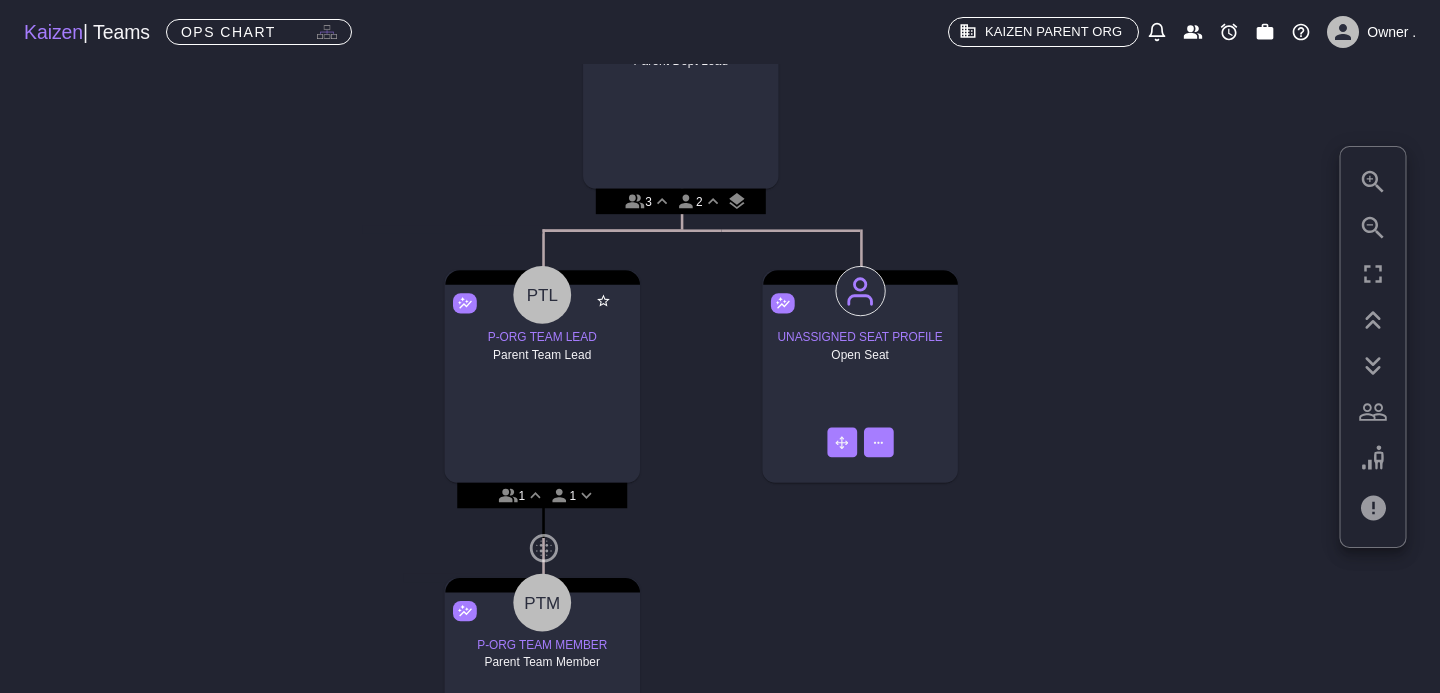 scroll, scrollTop: 719, scrollLeft: 97, axis: both 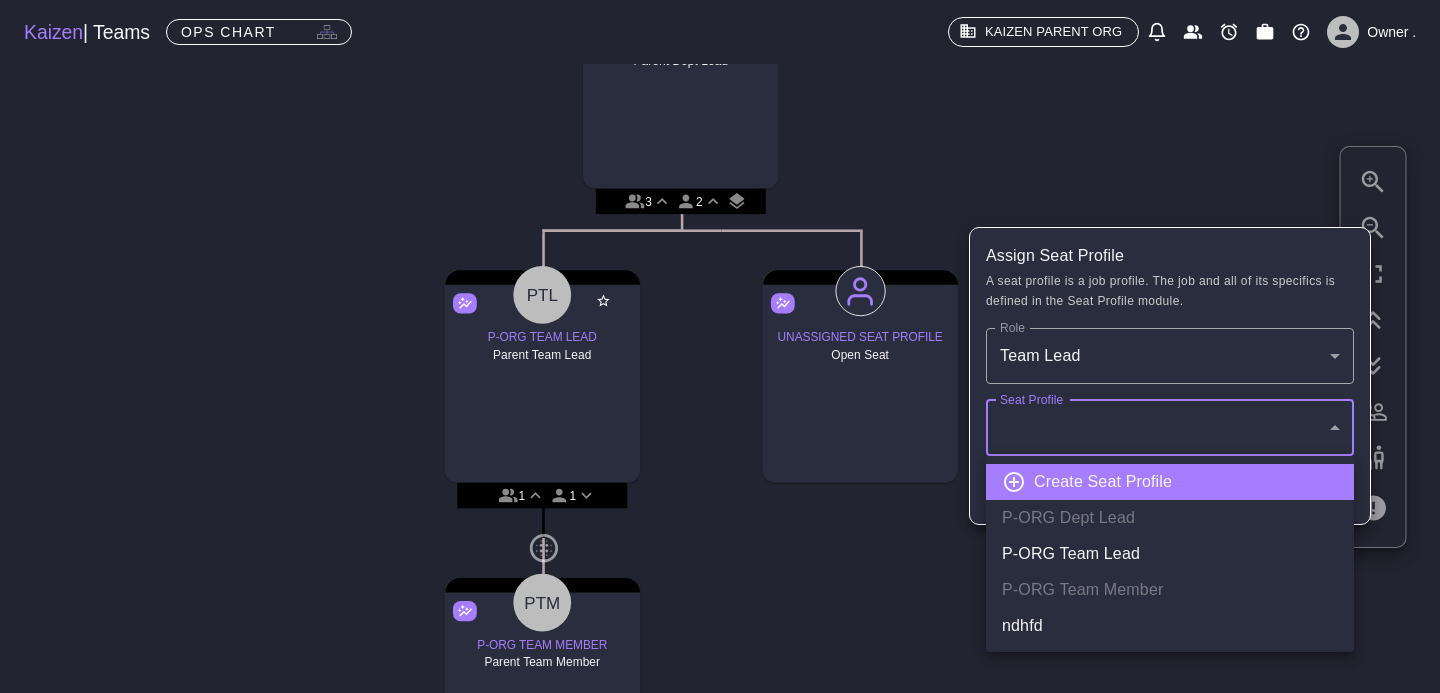 click on "Kaizen  | Teams OPS Chart Kaizen Parent ORG Owner . O. OWNER Owner . 5    1   C. C-SUITE C-Suite . 4    1   PDL P-ORG DEPT LEAD Parent Dept Lead 1 3    2   PTL P-ORG TEAM LEAD Parent Team Lead 1    1 PTM P-ORG TEAM MEMBER Parent Team Member UNASSIGNED SEAT PROFILE Open Seat
My Documents My Reviews My Profile My Training Material My Seats Posts Settings Logout Mark  Valid Audits Mark  Invalid Audits Team Member Profile 360 Review View Envelope View Compliances Assign Compliances Assign  Paygrade Remove Team Member View Seat Profile Training Modules View Paygrades View Checklists Team Member Profile 360 Review View Envelope View Compliances Assign Compliances Assign  Envelope Assign  Paygrade Remove Team Member View Seat Profile Training Modules View Paygrades View Checklists View Seat Function Performance Audit Seat Function Delete Seat Function Team Member Profile 360 Review View Envelope View Compliances Assign Compliances Assign  Envelope Update  Paygrade Remove Team Member Training Modules" at bounding box center (720, 346) 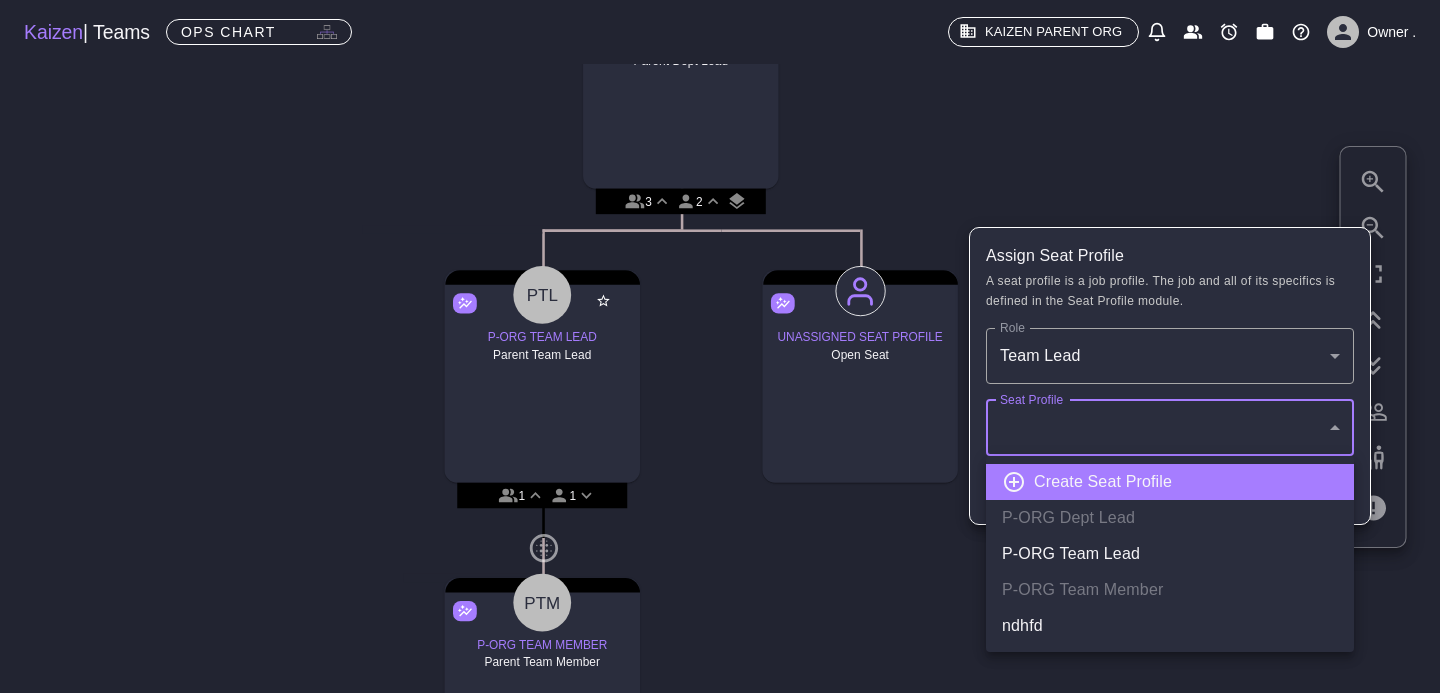 click on "P-ORG Team Lead" at bounding box center [1170, 554] 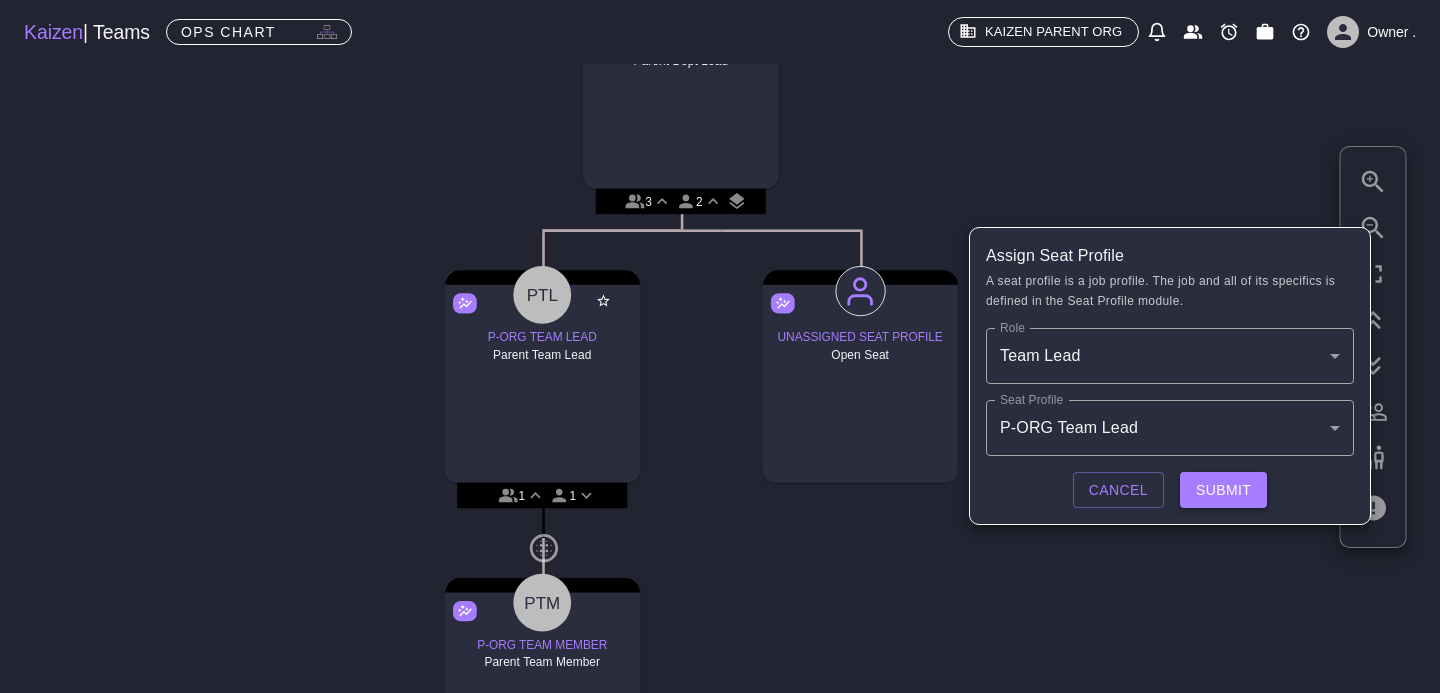 click on "Submit" at bounding box center [1223, 490] 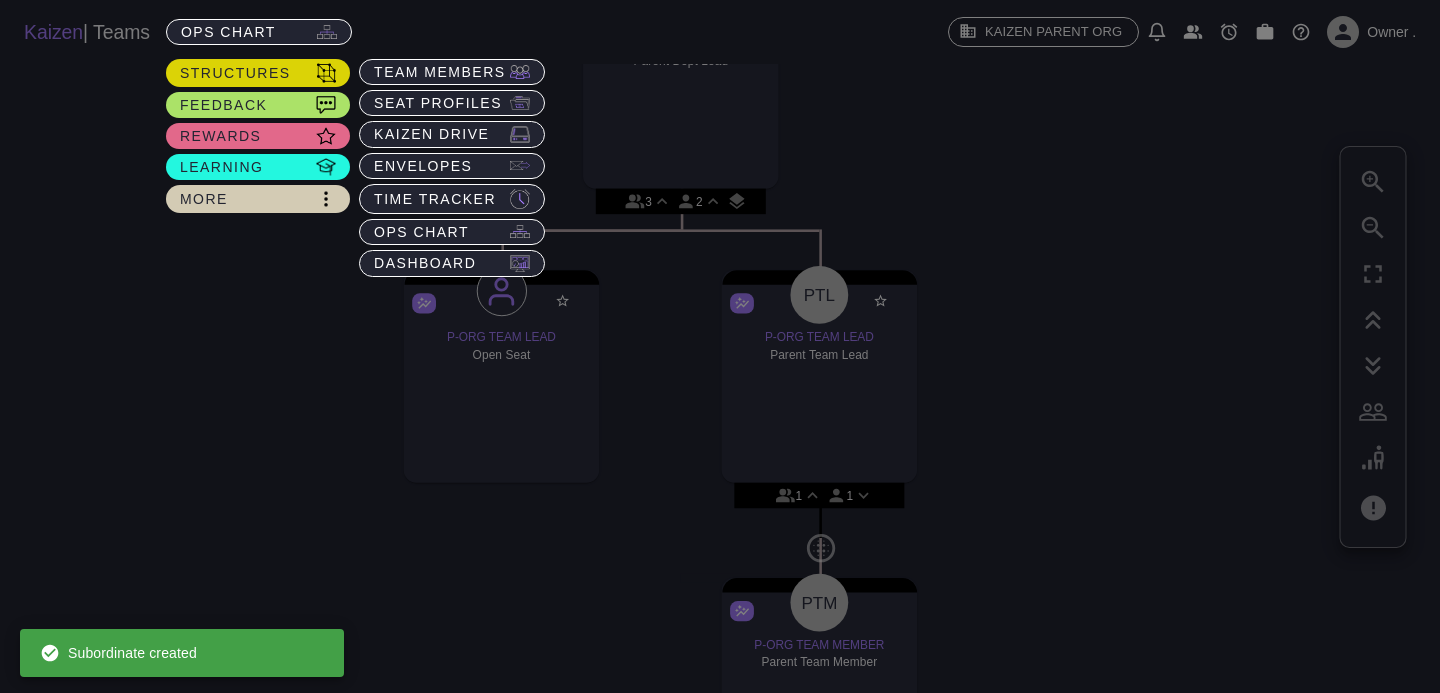 click at bounding box center [719, 346] 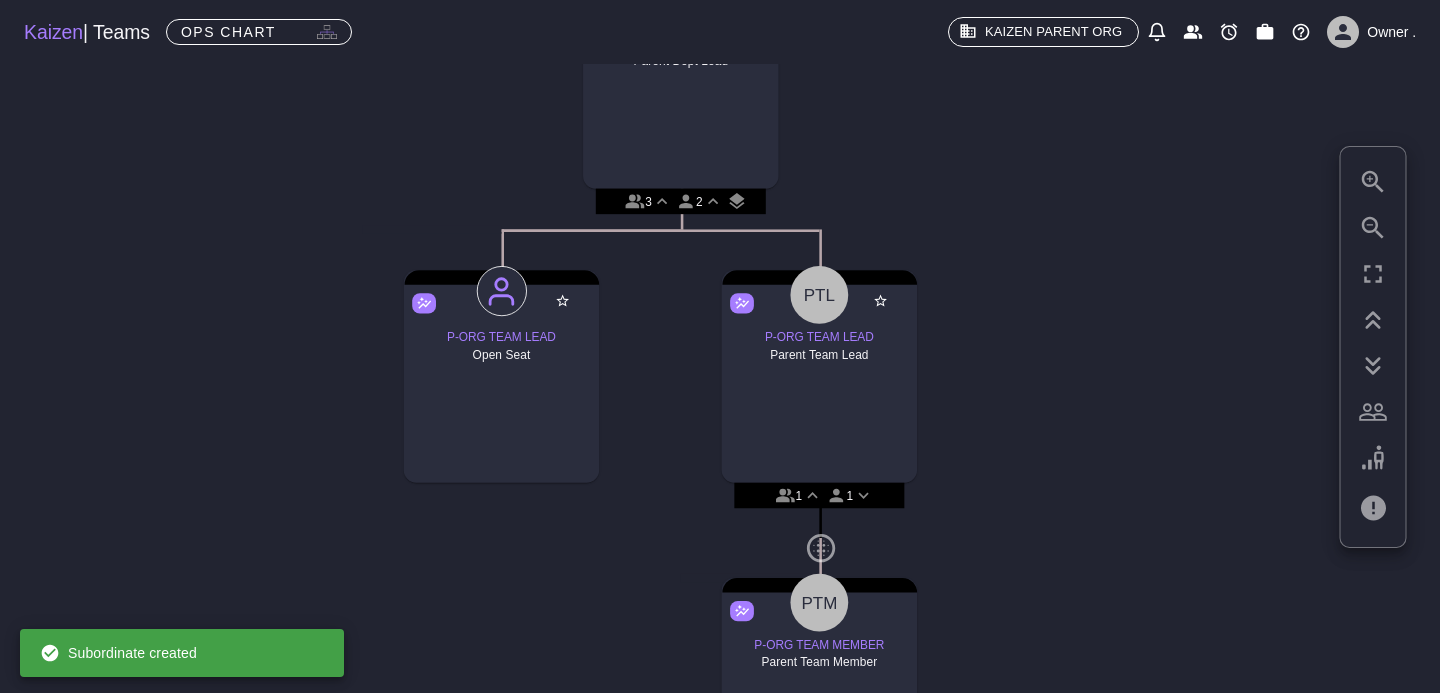 click on "Kaizen" at bounding box center [53, 32] 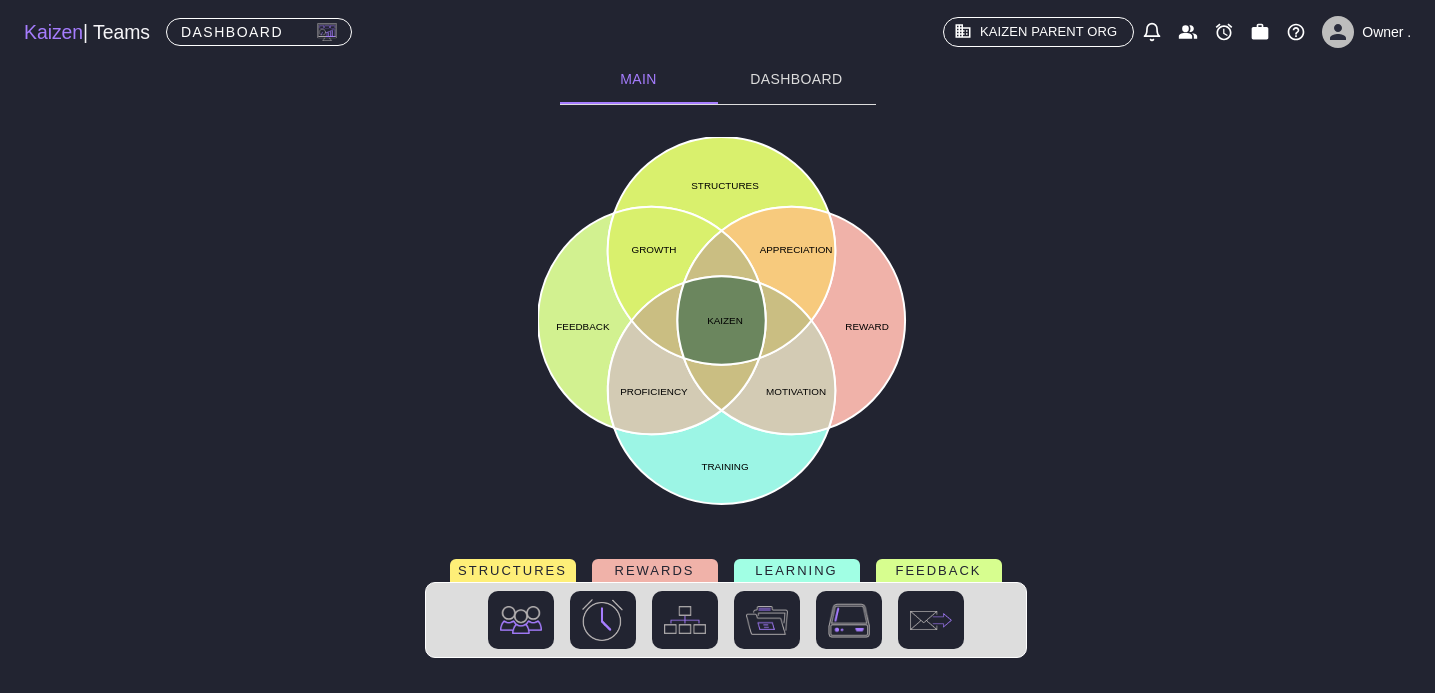 click on "FEEDBACK" at bounding box center [939, 570] 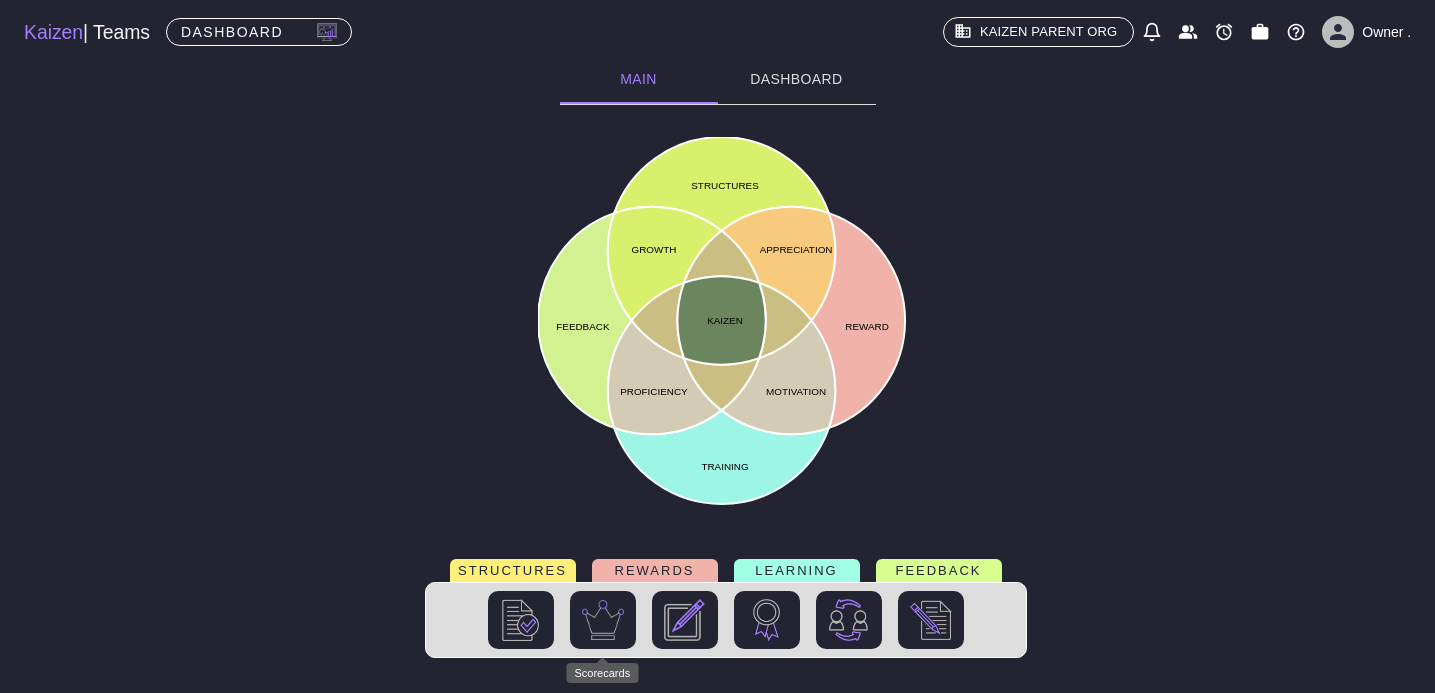 click at bounding box center (603, 620) 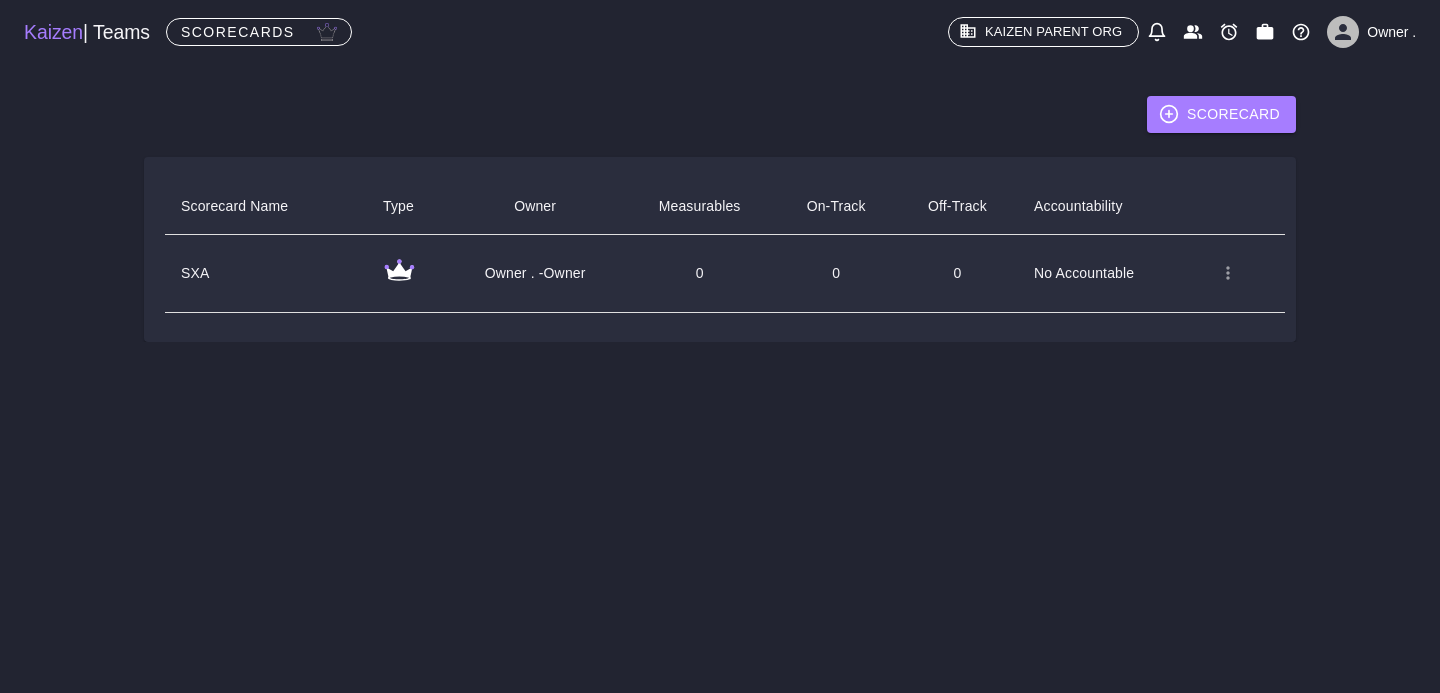 click on "0" at bounding box center [835, 273] 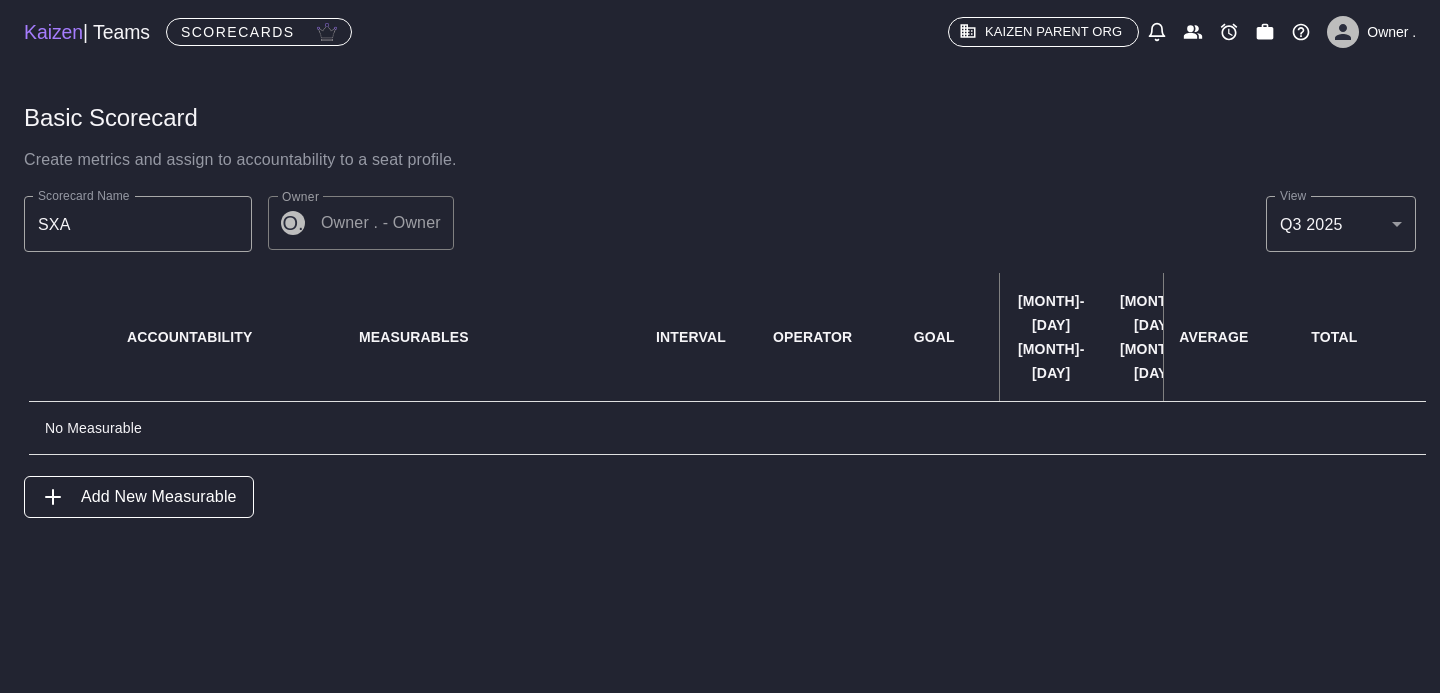 click on "Add New Measurable" at bounding box center (159, 497) 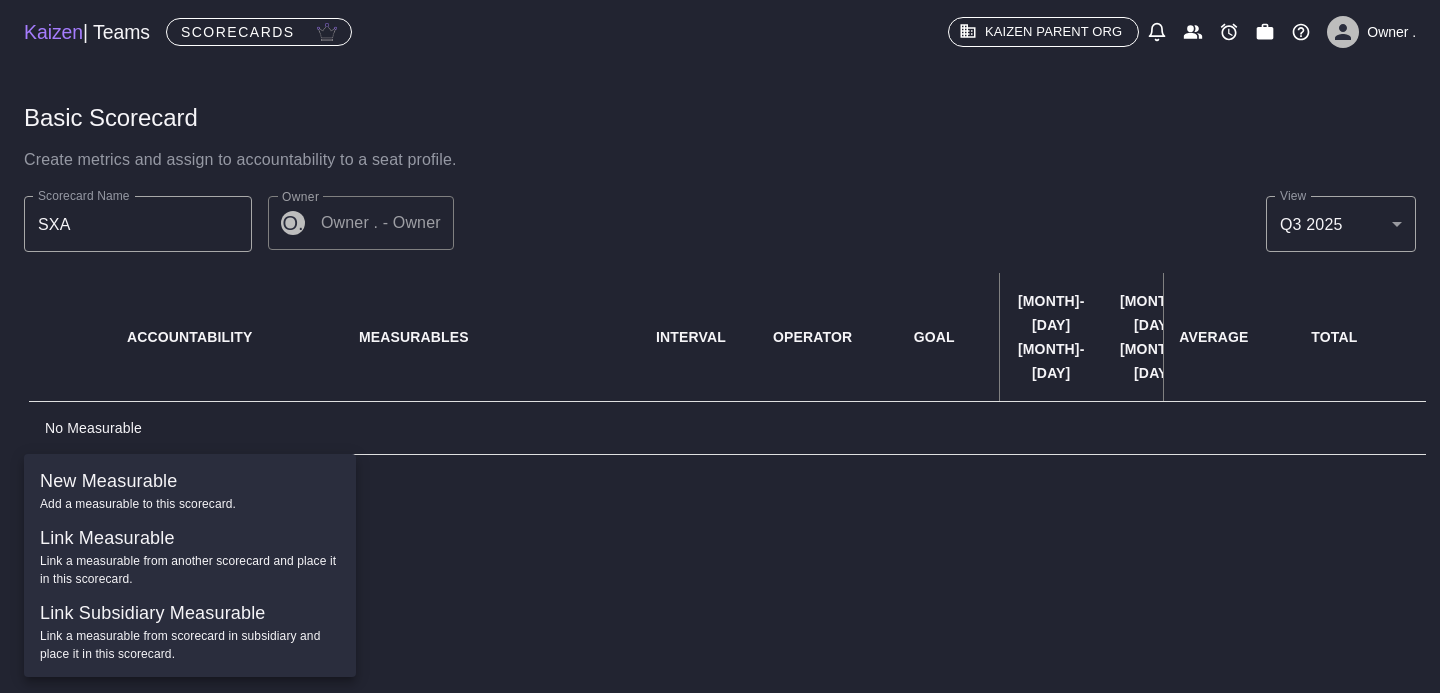 click on "Add a measurable to this scorecard." at bounding box center [190, 504] 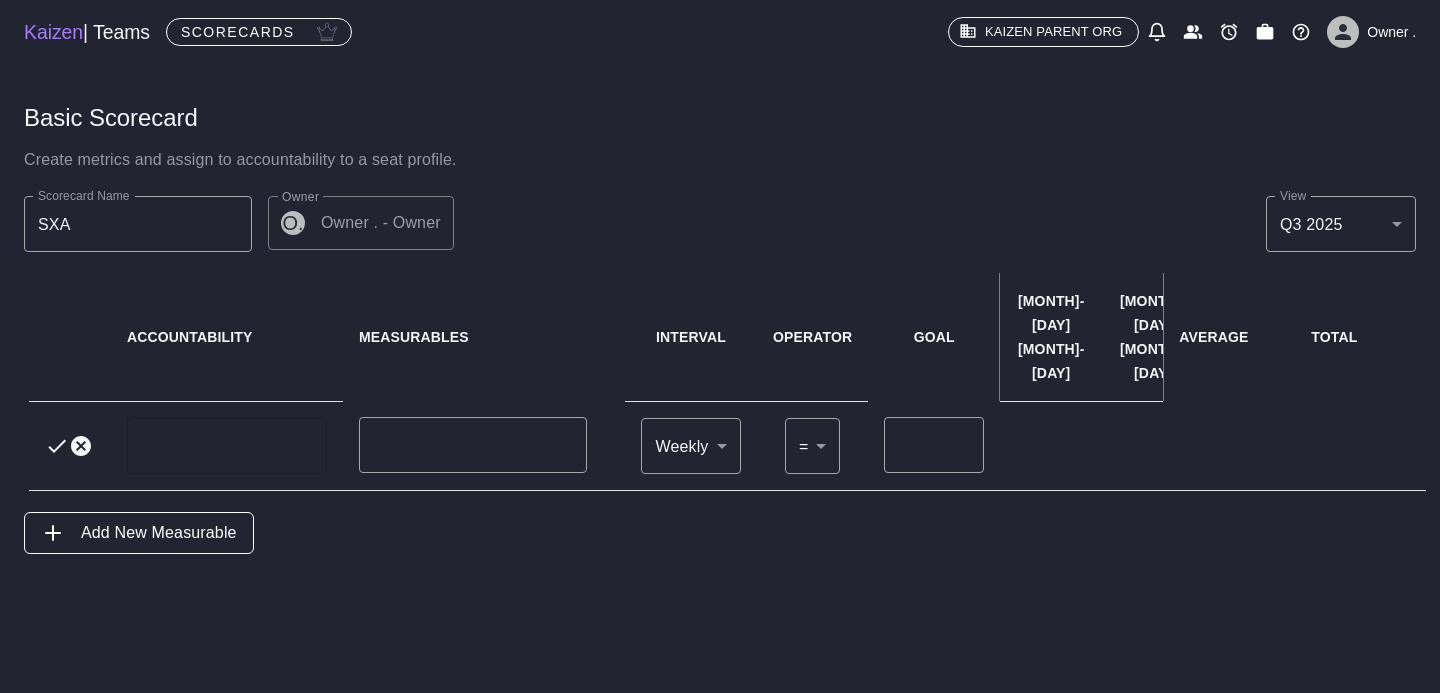 click at bounding box center [227, 446] 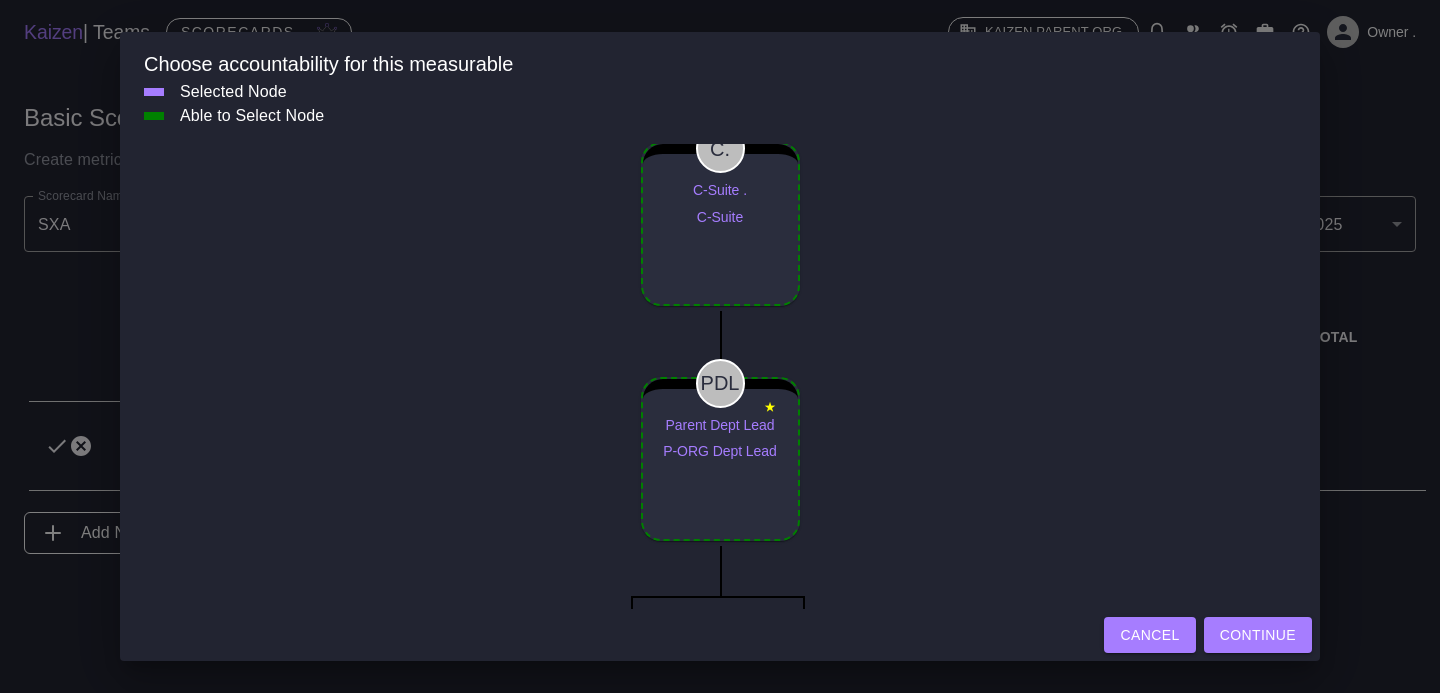 scroll, scrollTop: 504, scrollLeft: 0, axis: vertical 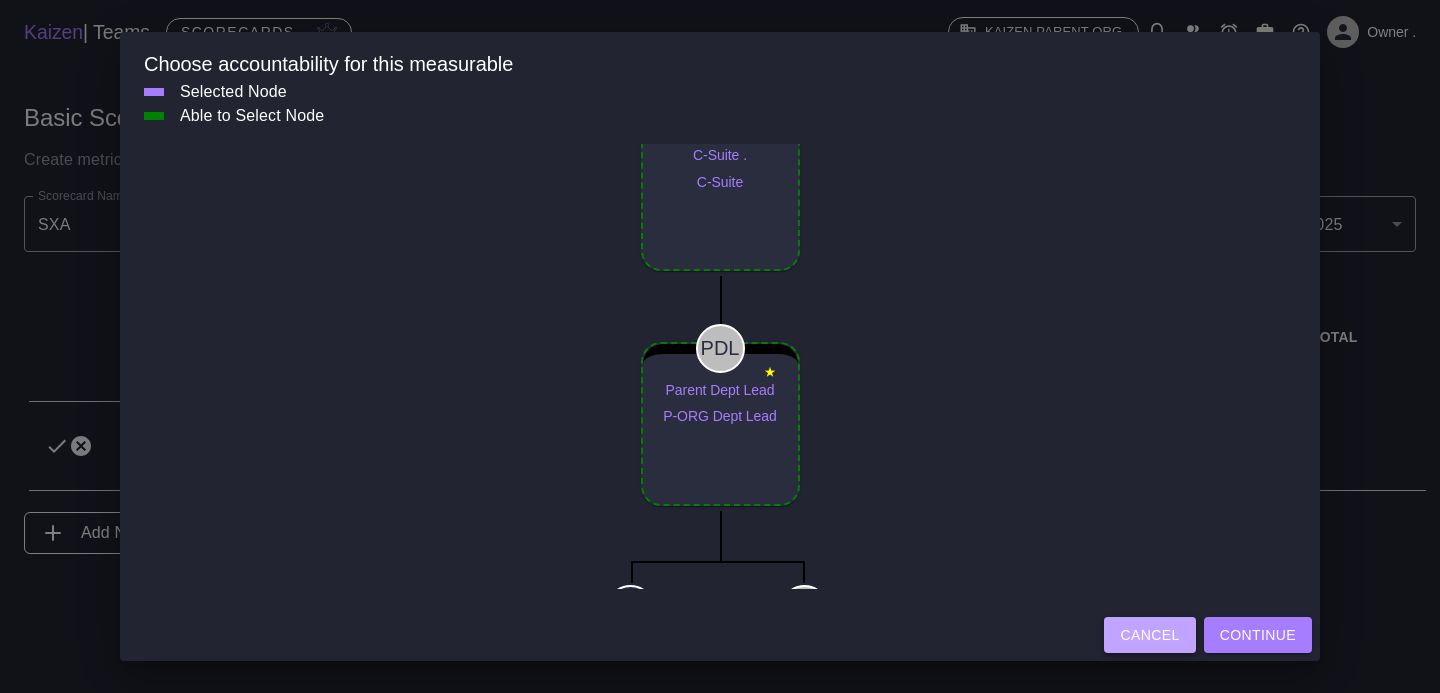 click on "Cancel" at bounding box center [1149, 635] 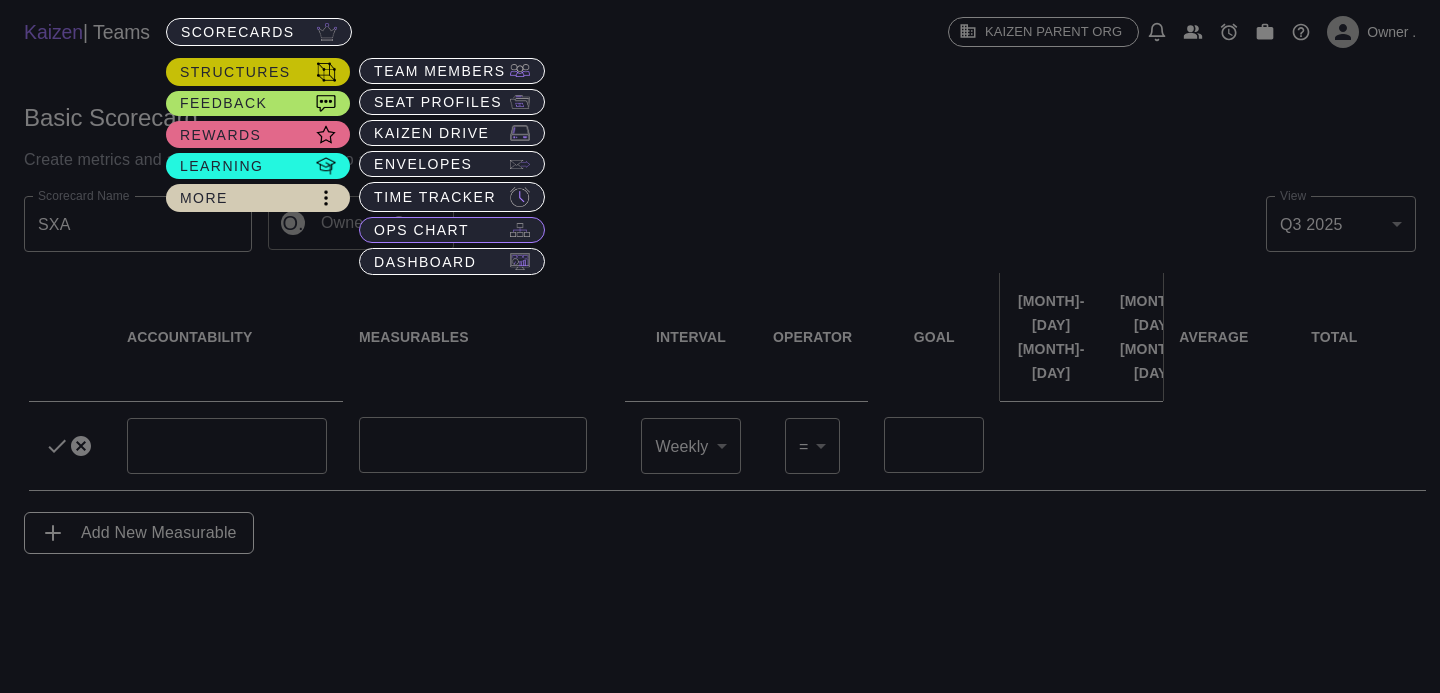 click on "OPS Chart" at bounding box center [440, 71] 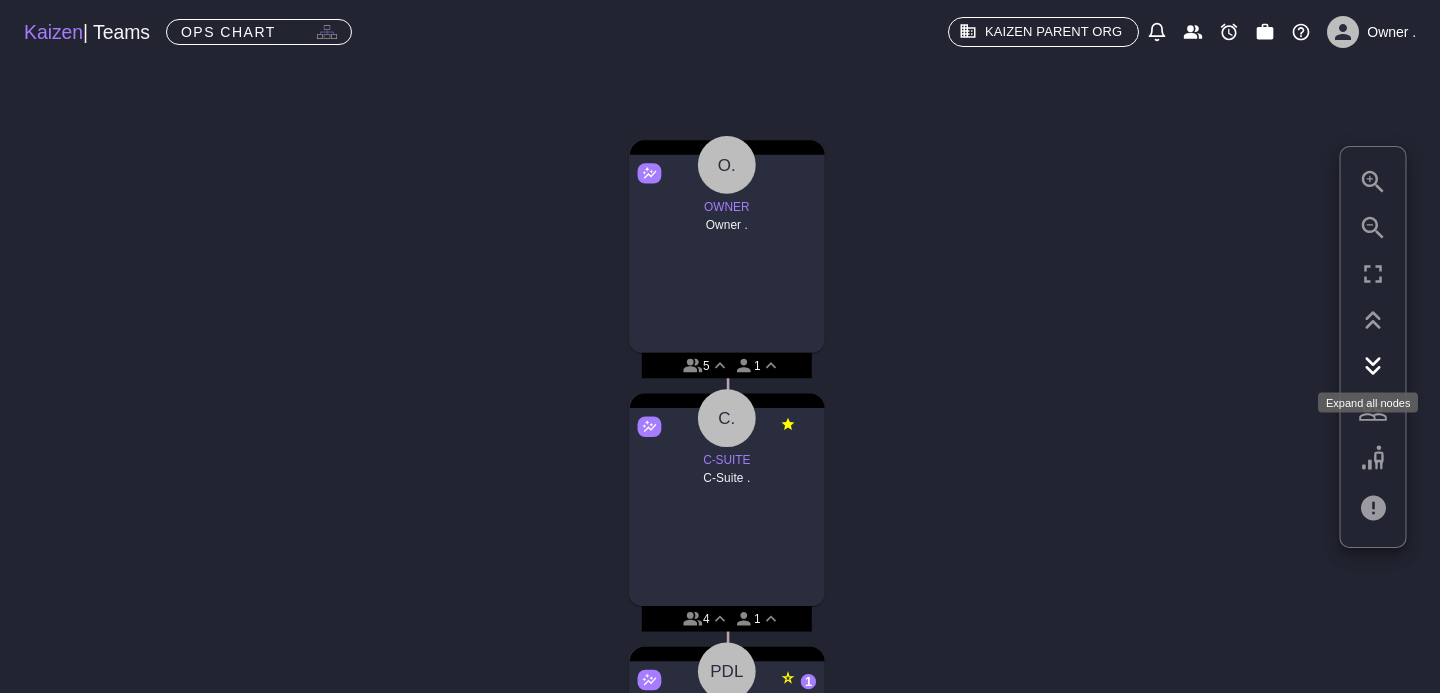 click at bounding box center (1373, 366) 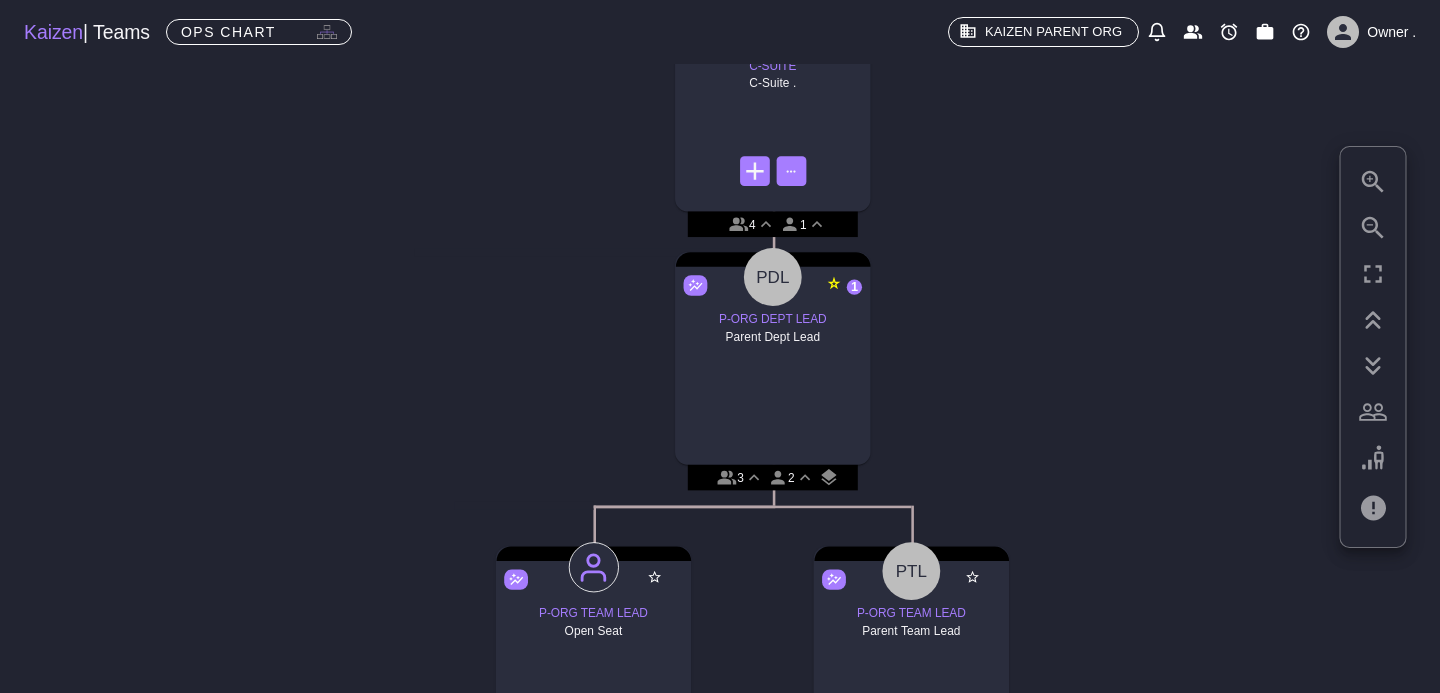 scroll, scrollTop: 439, scrollLeft: 0, axis: vertical 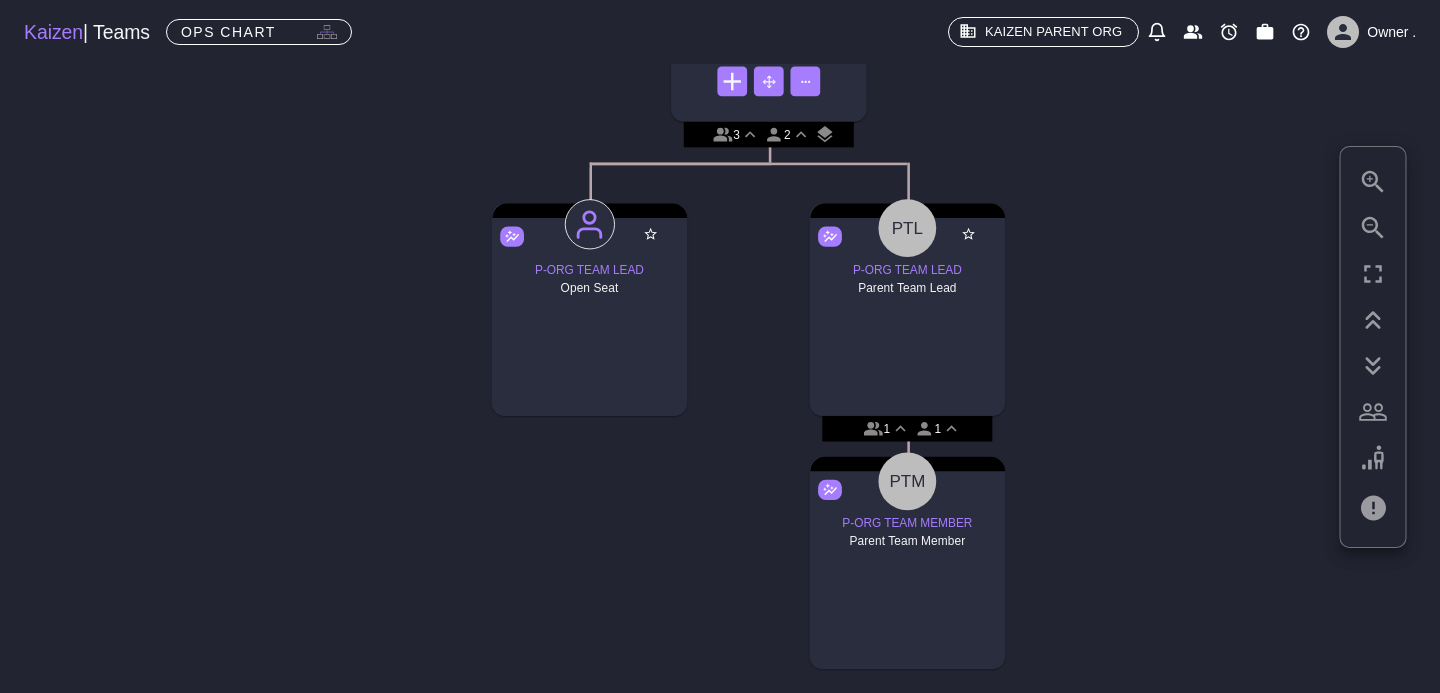 drag, startPoint x: 769, startPoint y: 425, endPoint x: 766, endPoint y: 83, distance: 342.01315 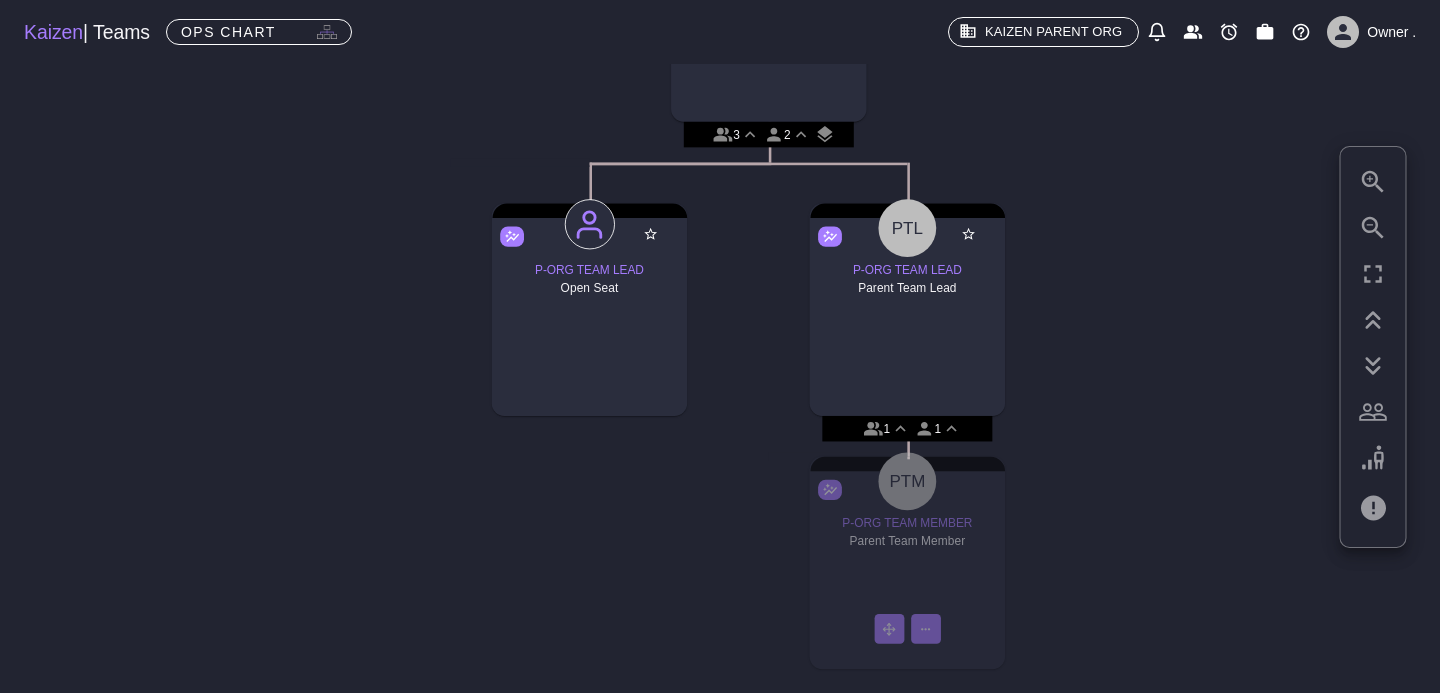 scroll, scrollTop: 781, scrollLeft: 7, axis: both 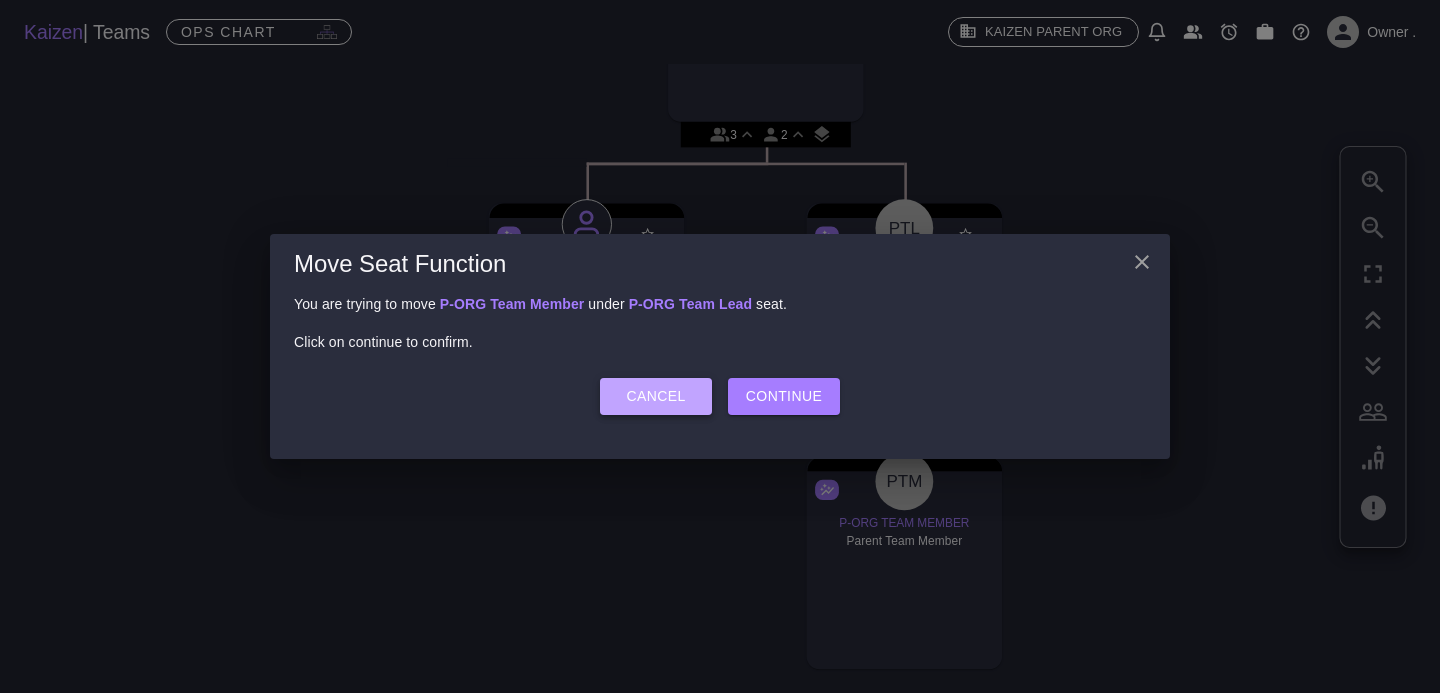 click on "Cancel" at bounding box center (656, 396) 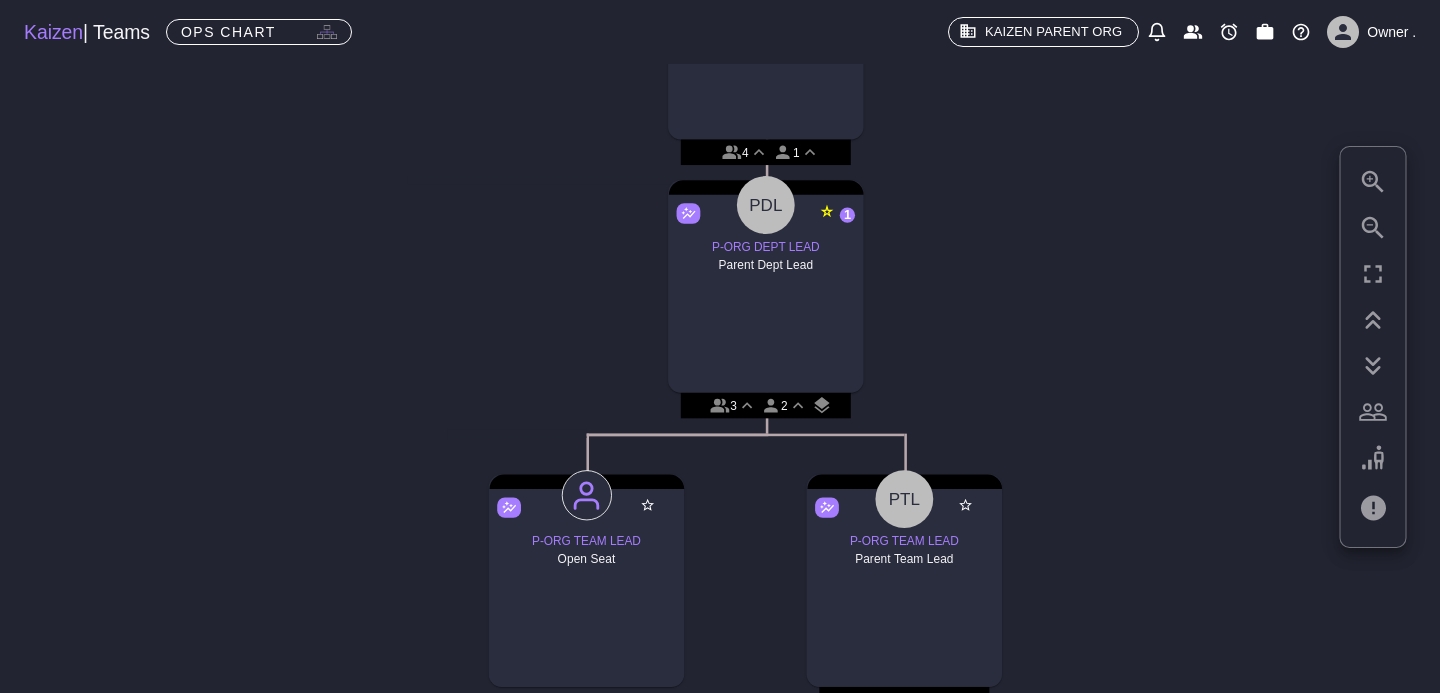 scroll, scrollTop: 503, scrollLeft: 7, axis: both 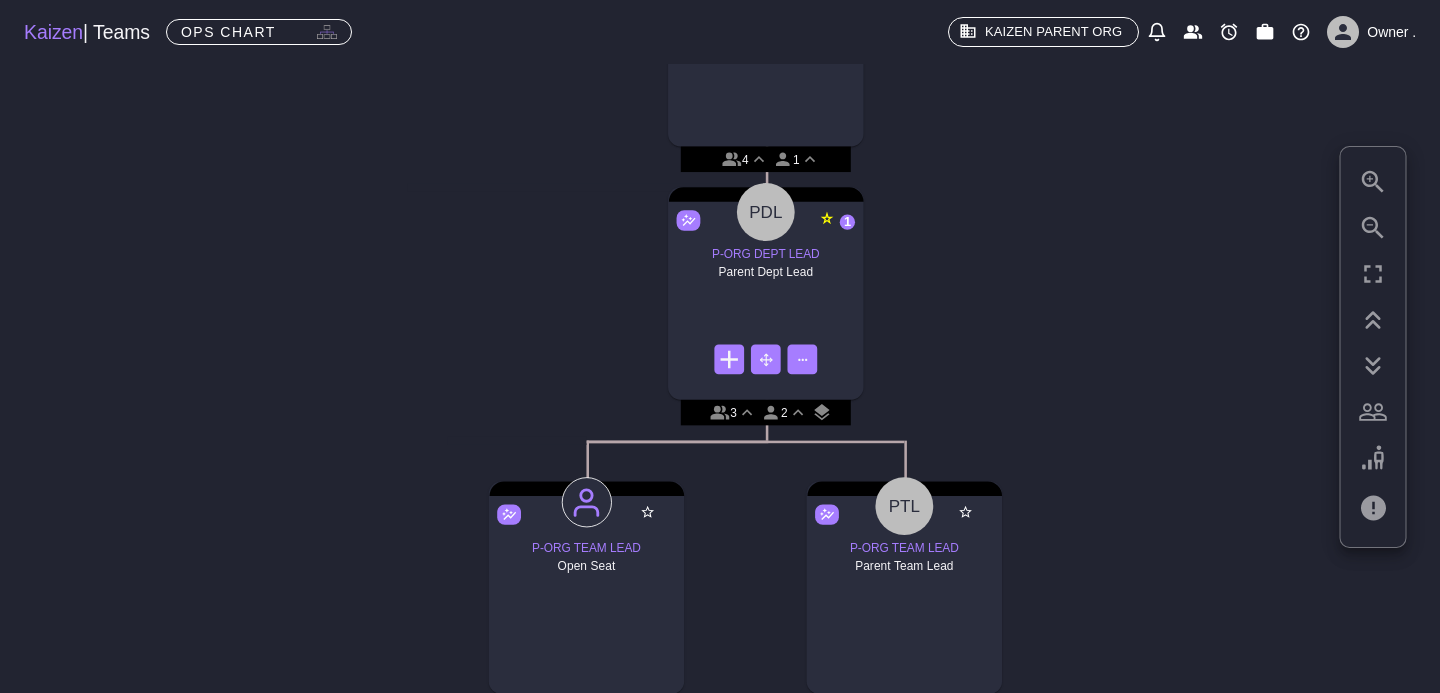 click at bounding box center (718, 413) 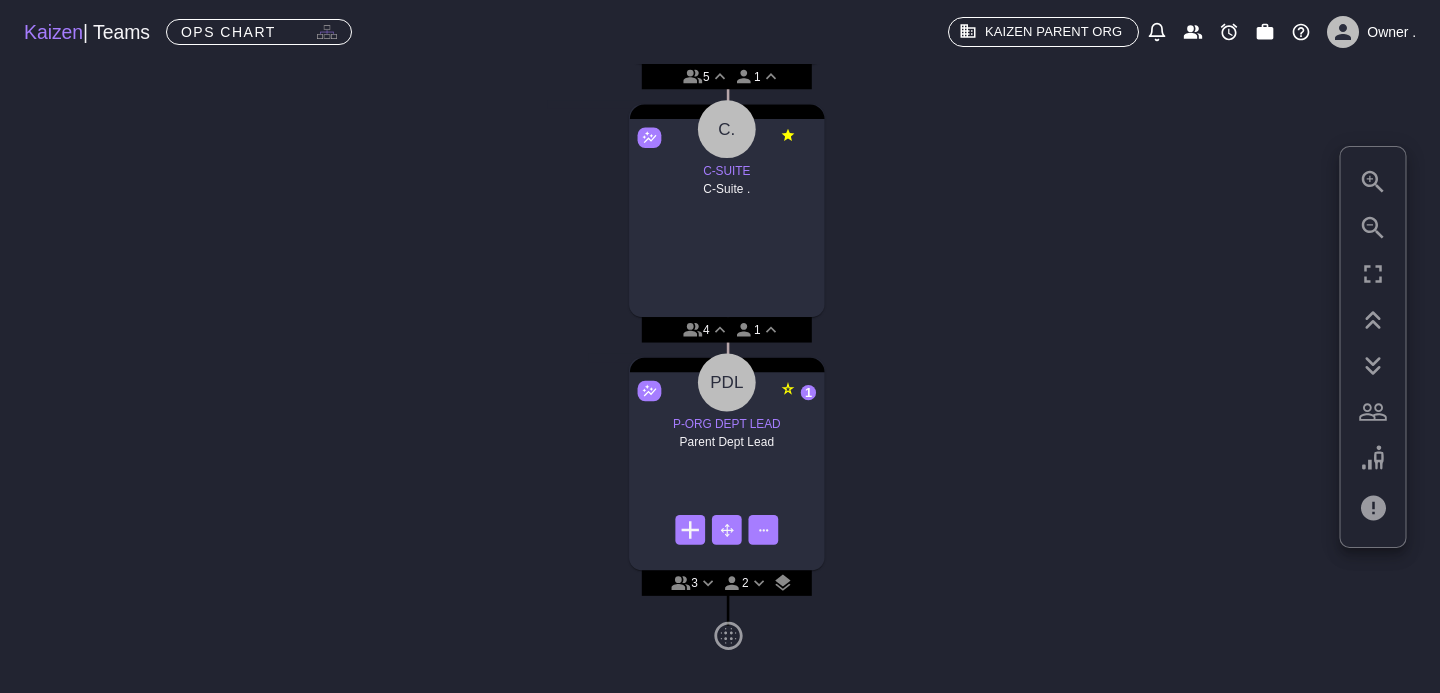 scroll, scrollTop: 289, scrollLeft: 0, axis: vertical 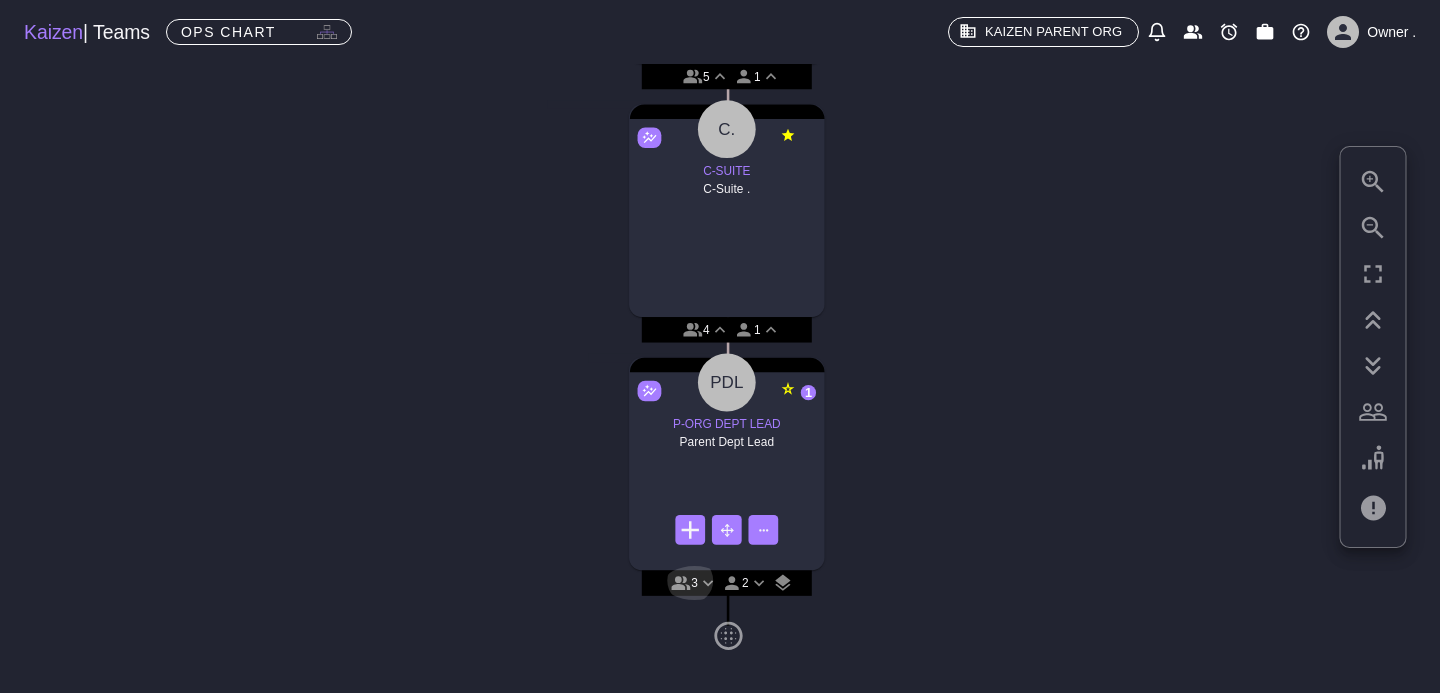 click at bounding box center [708, 583] 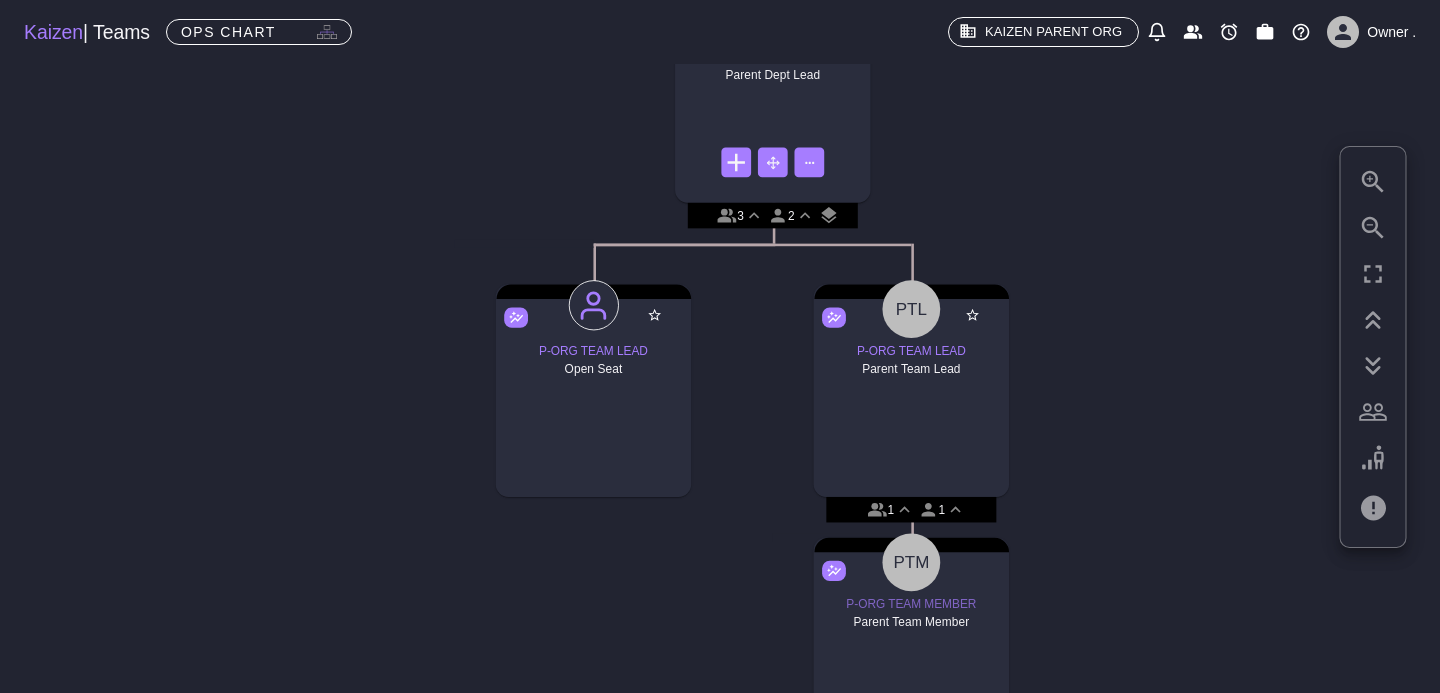 scroll, scrollTop: 699, scrollLeft: 0, axis: vertical 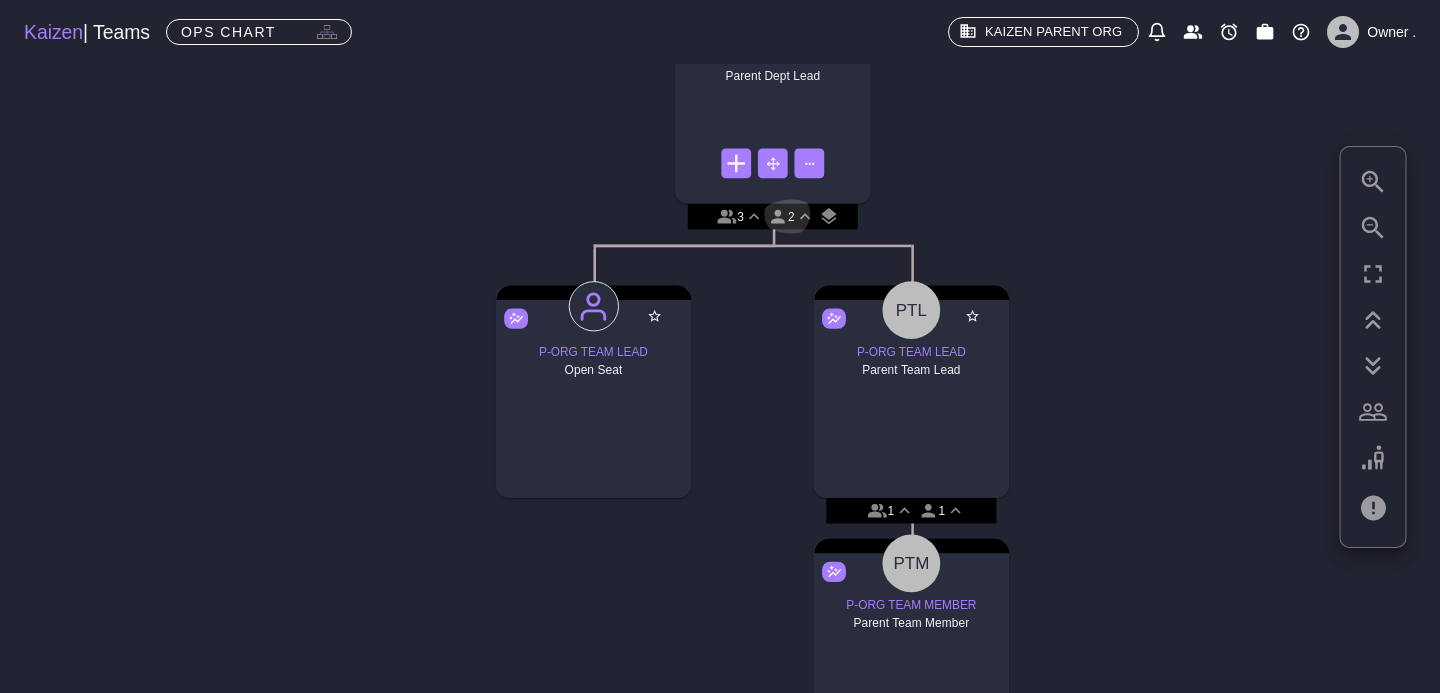 click at bounding box center [778, 216] 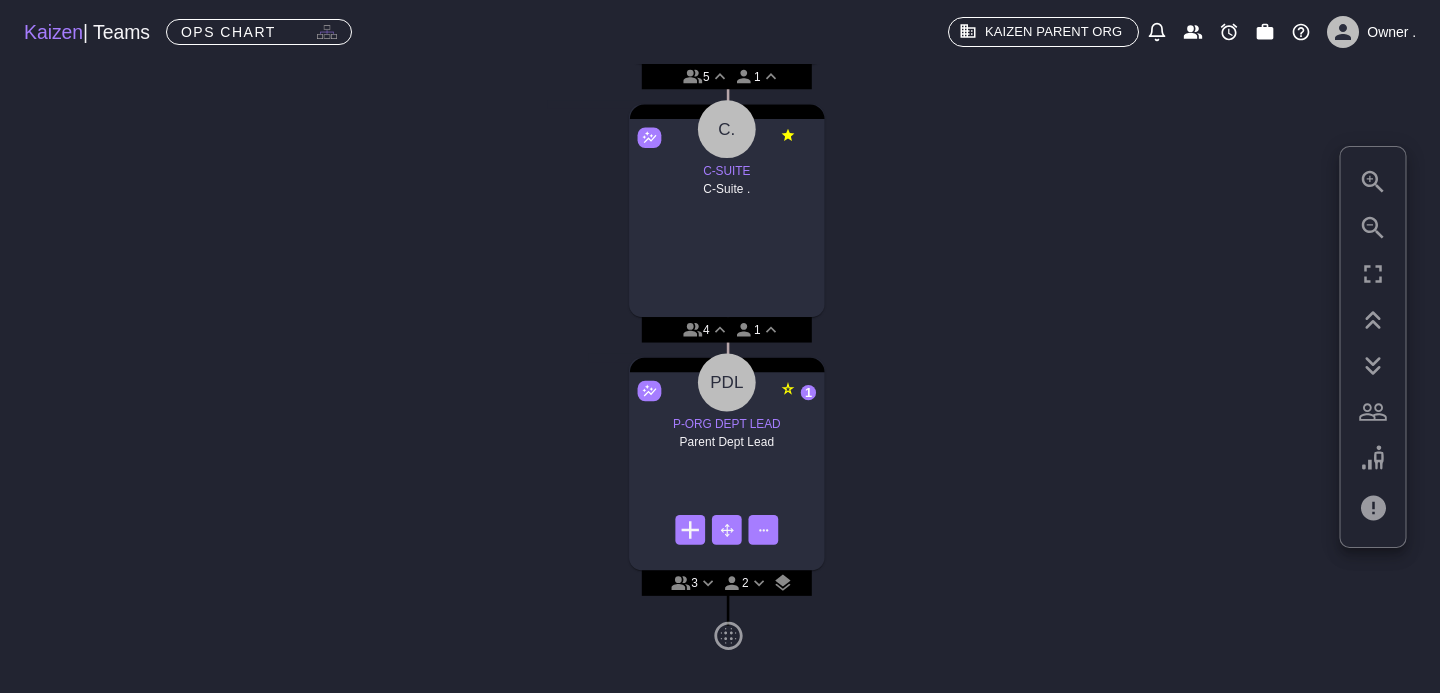 click at bounding box center [708, 583] 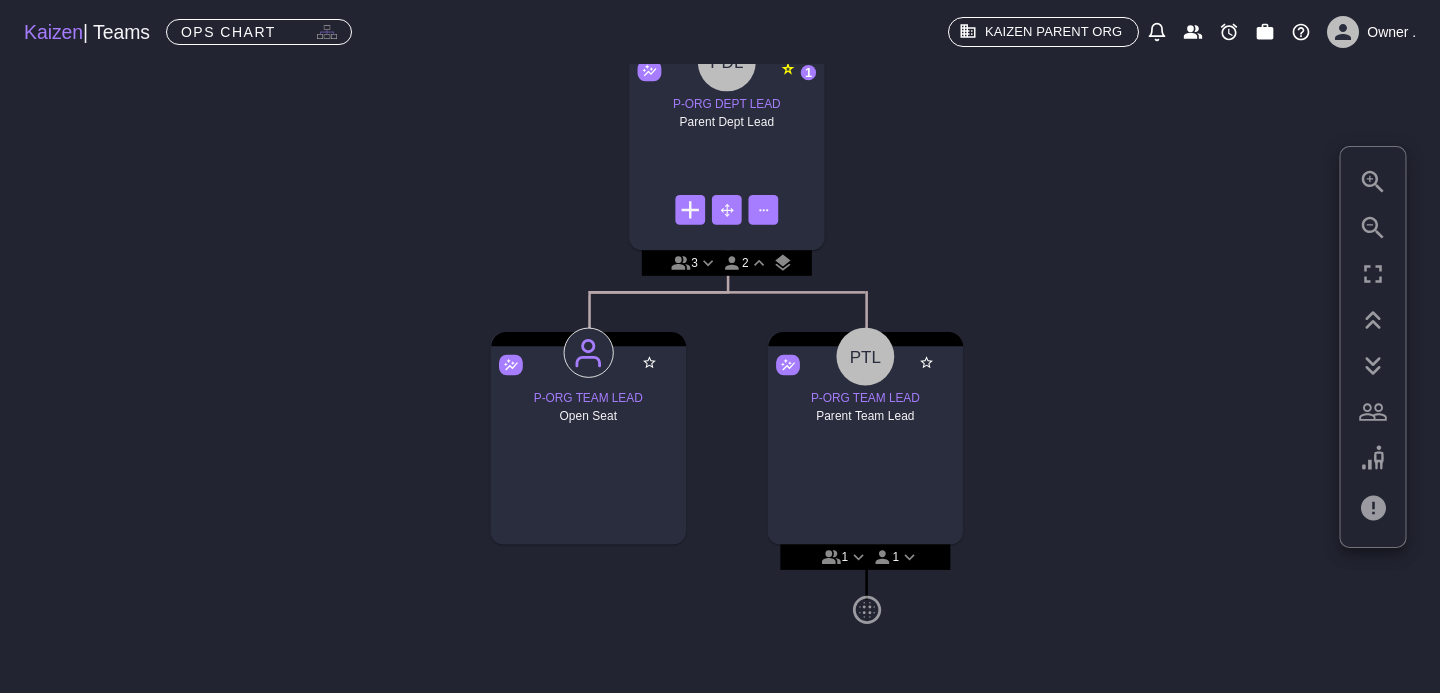 scroll, scrollTop: 639, scrollLeft: 0, axis: vertical 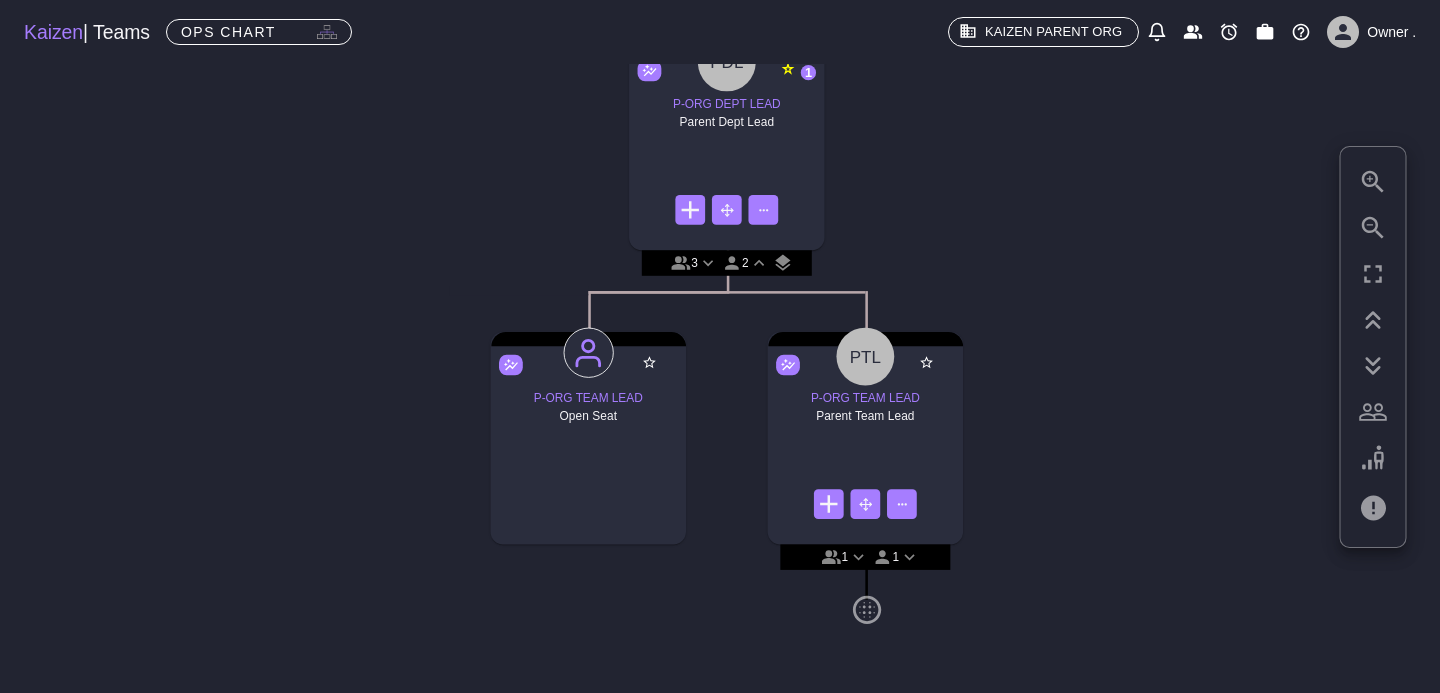 click at bounding box center [867, 610] 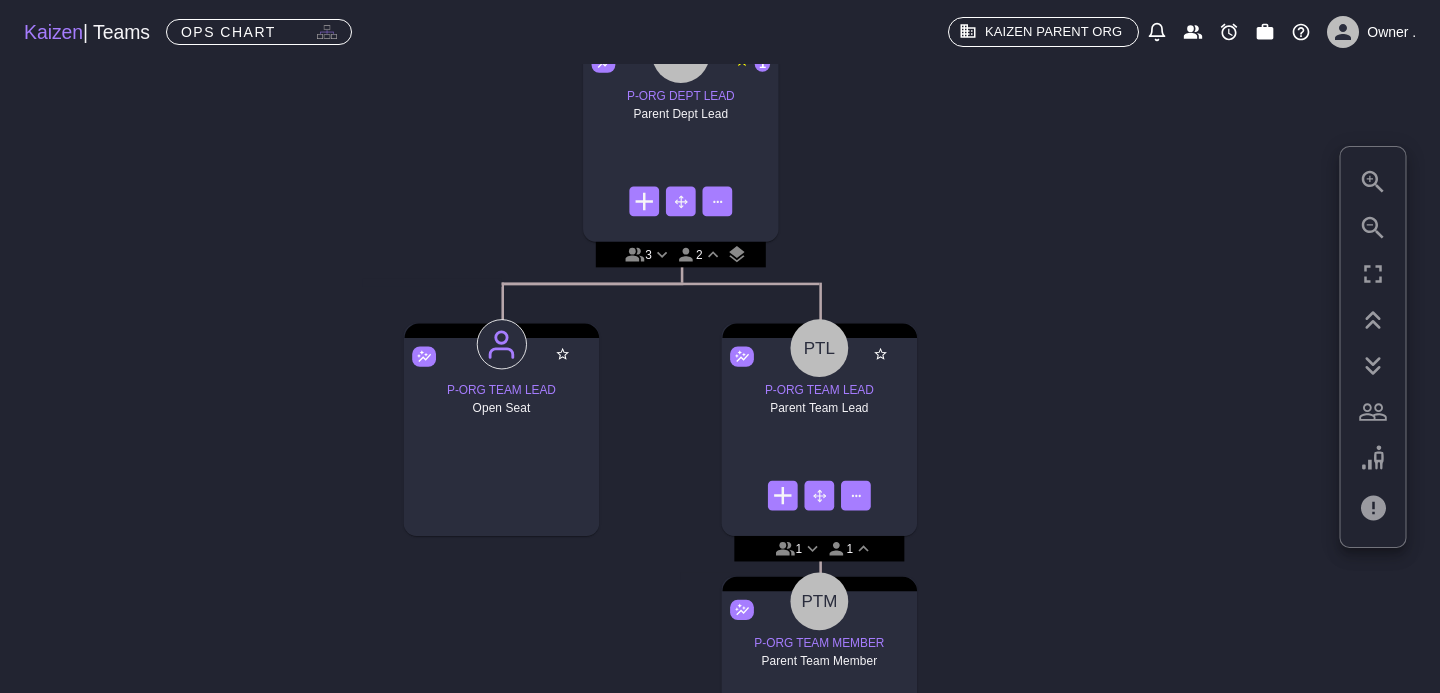 scroll, scrollTop: 653, scrollLeft: 97, axis: both 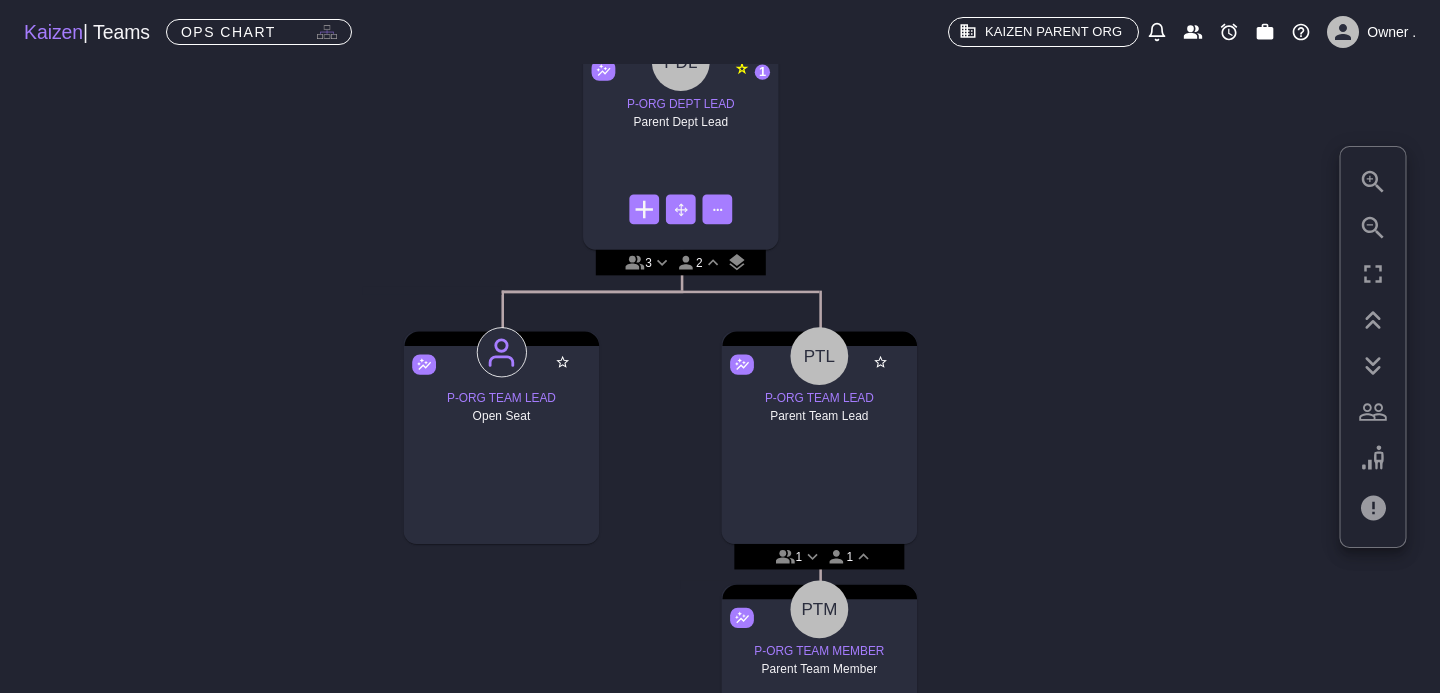 click at bounding box center [713, 262] 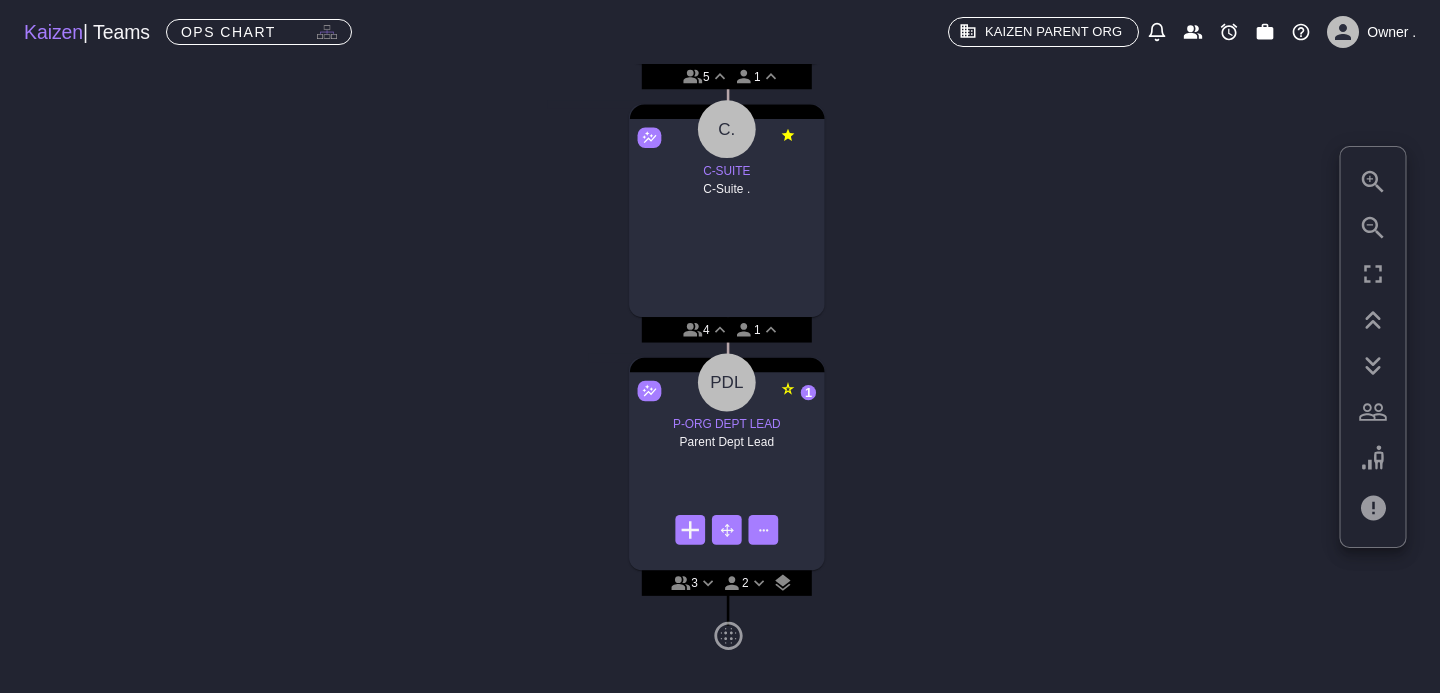 scroll, scrollTop: 289, scrollLeft: 0, axis: vertical 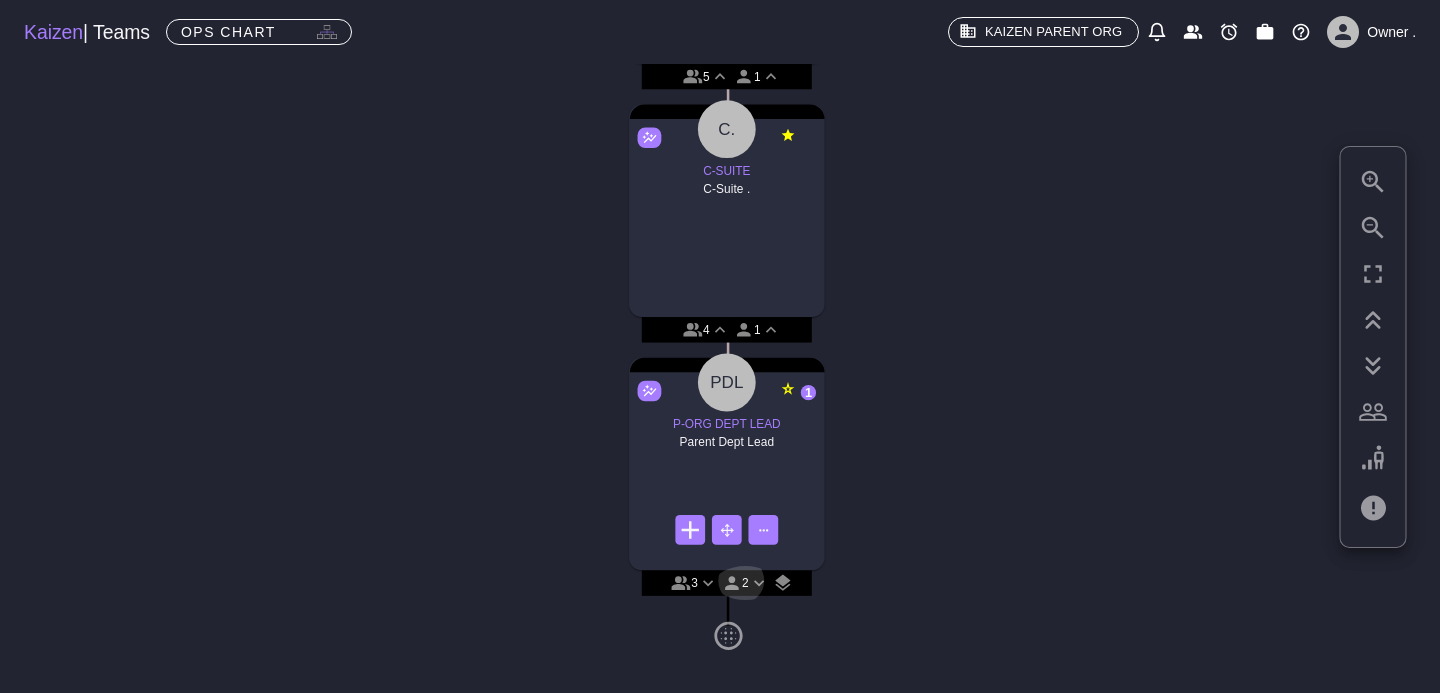 click at bounding box center [732, 583] 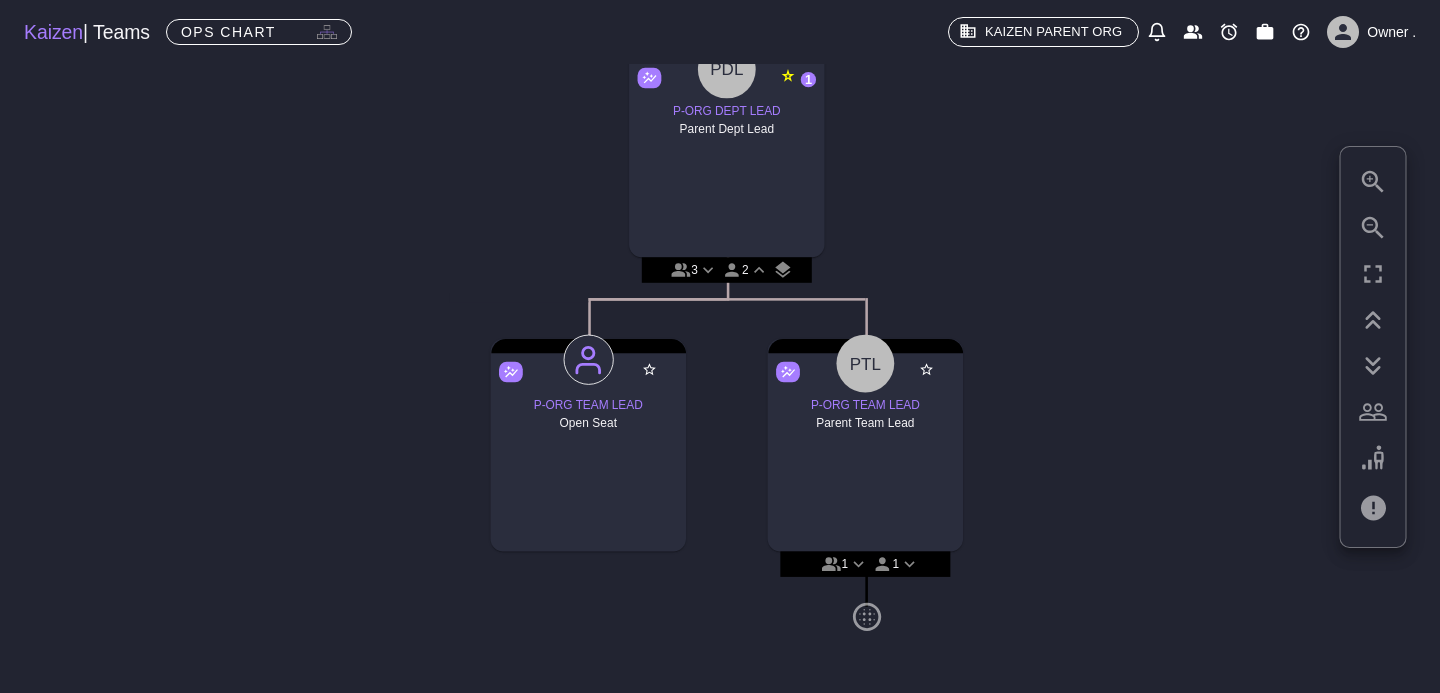 scroll, scrollTop: 640, scrollLeft: 0, axis: vertical 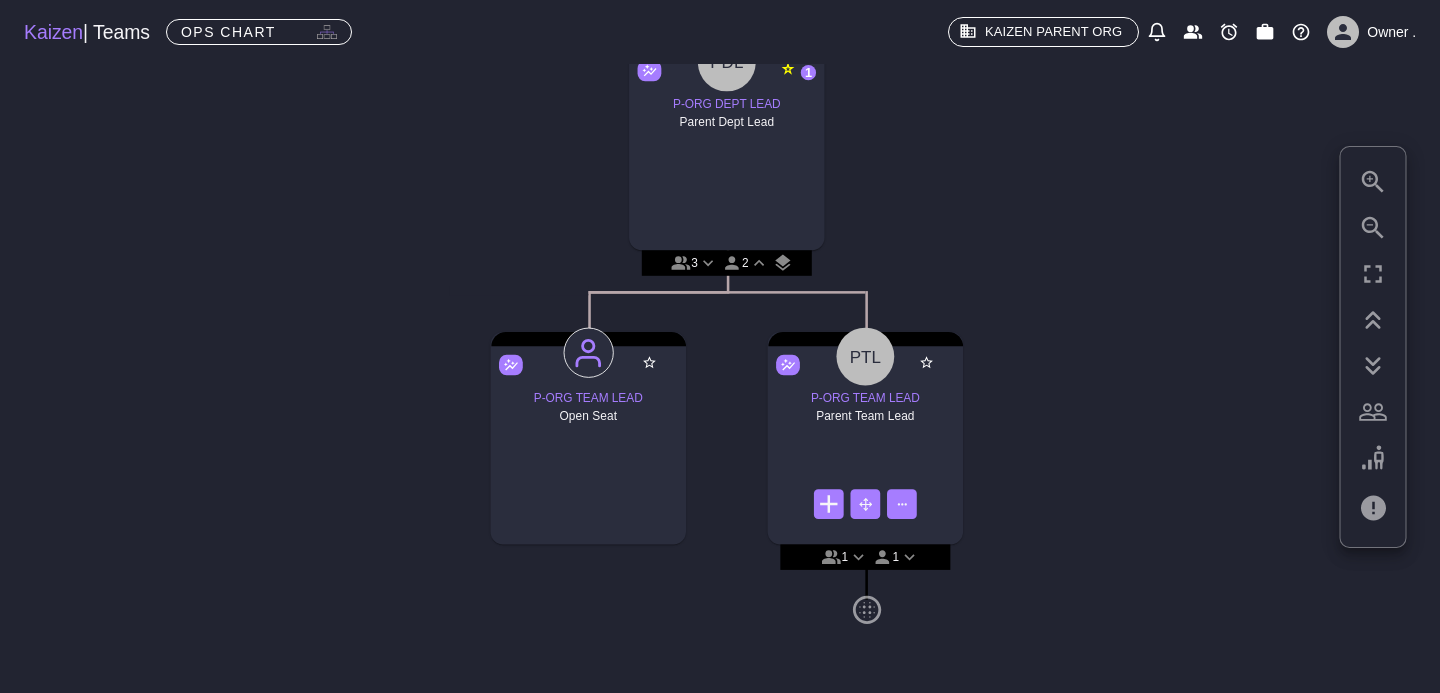 click at bounding box center (867, 610) 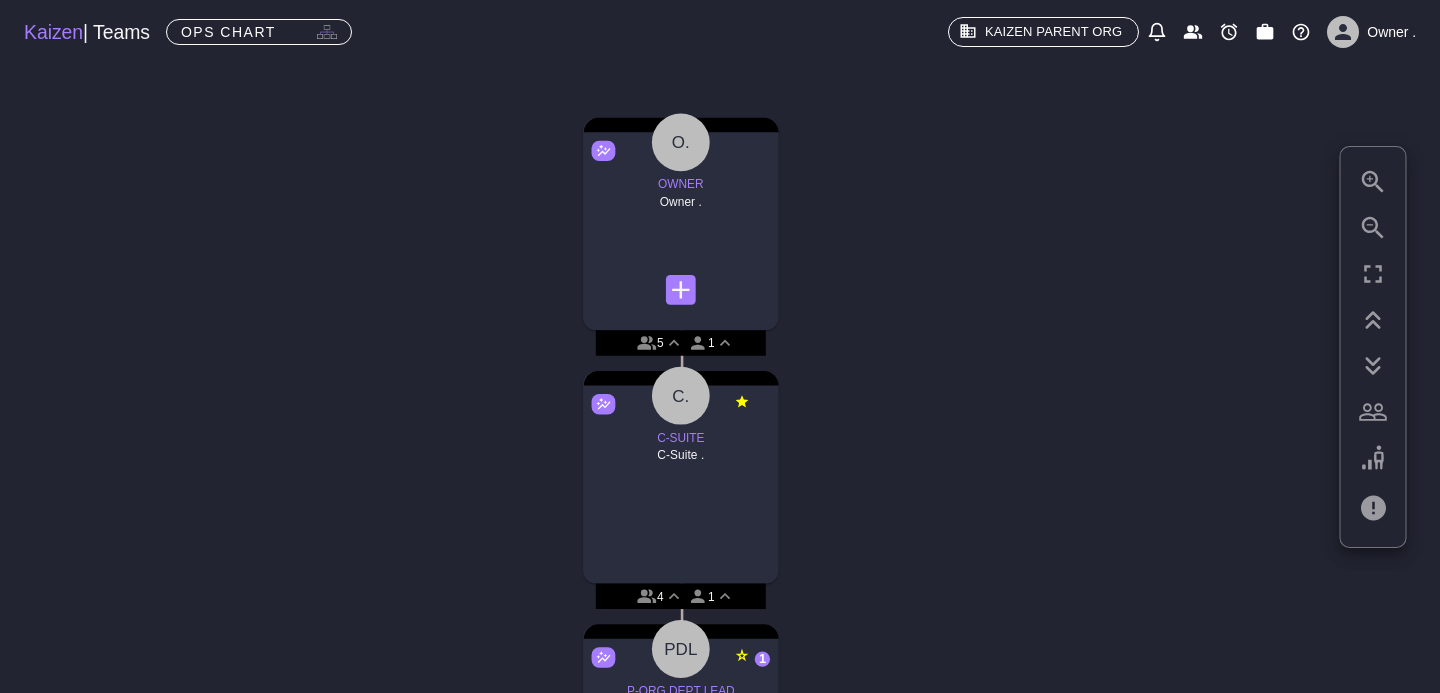 scroll, scrollTop: 114, scrollLeft: 97, axis: both 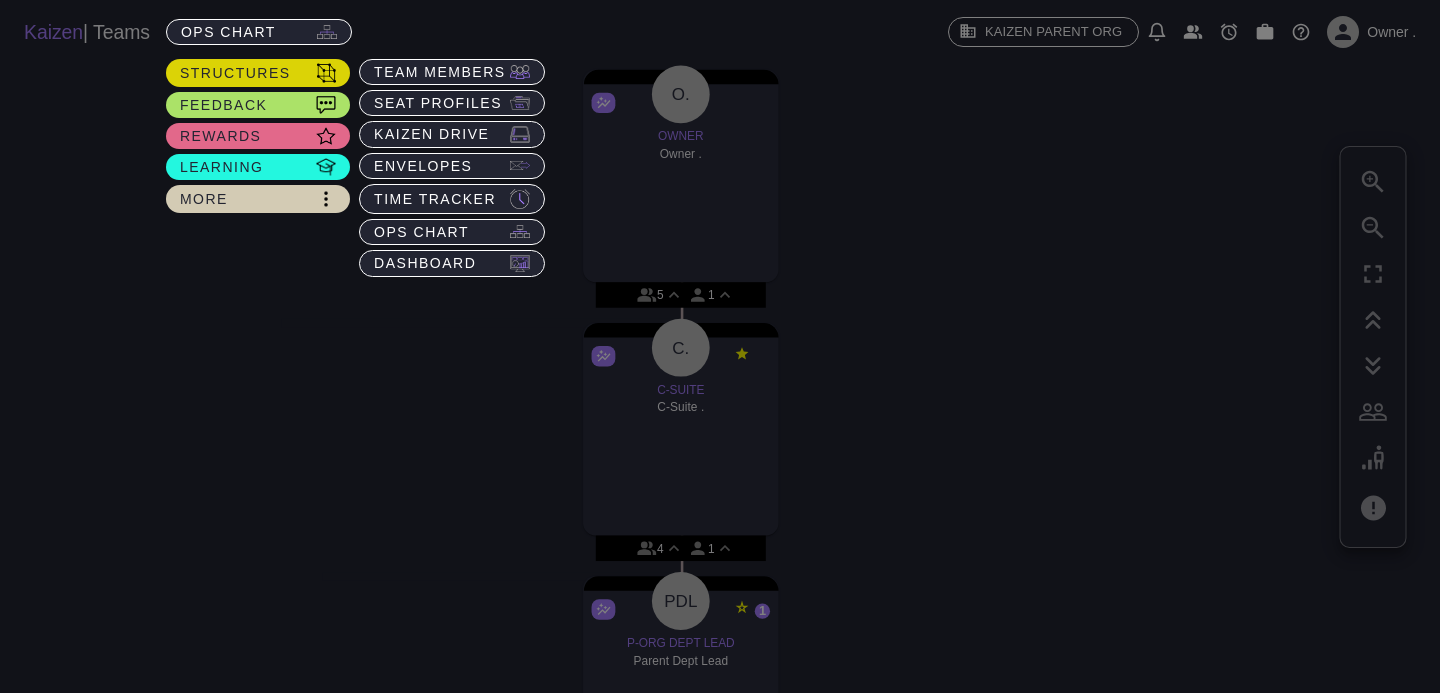 click at bounding box center (719, 346) 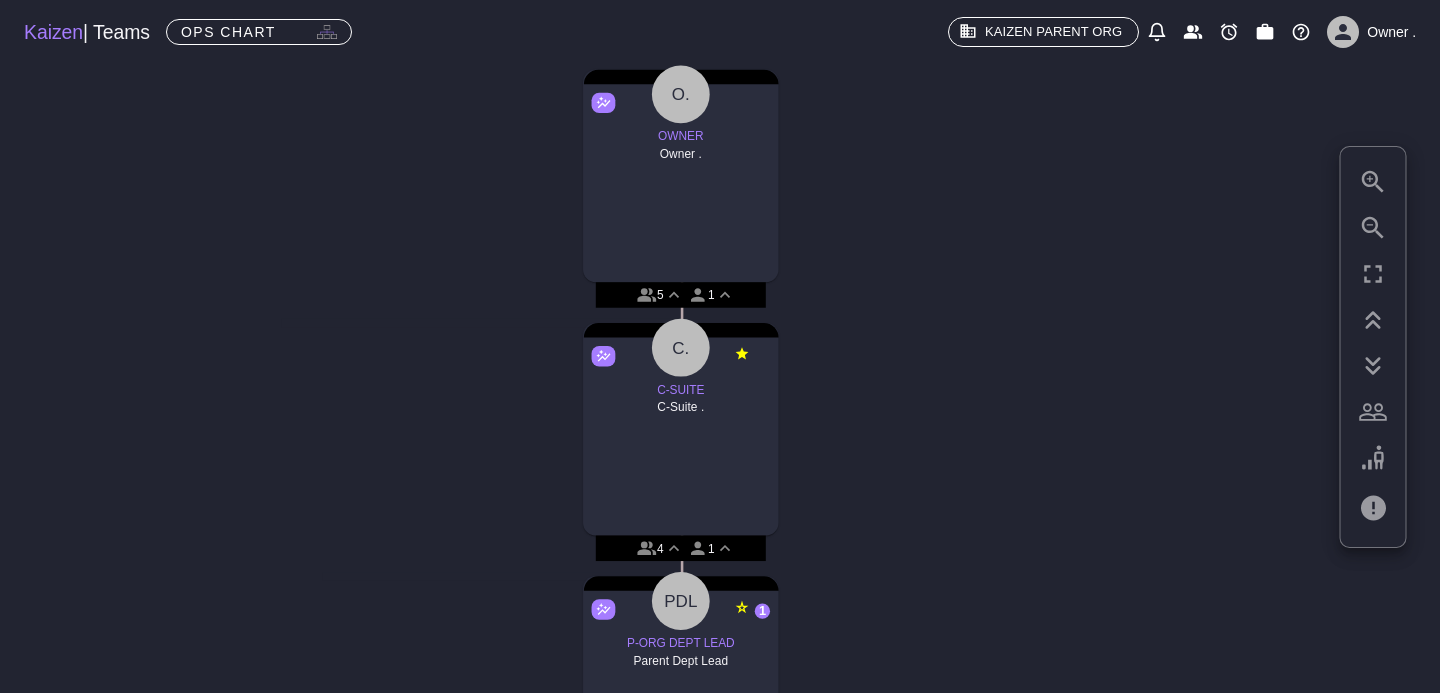 click on "Kaizen  | Teams" at bounding box center [87, 32] 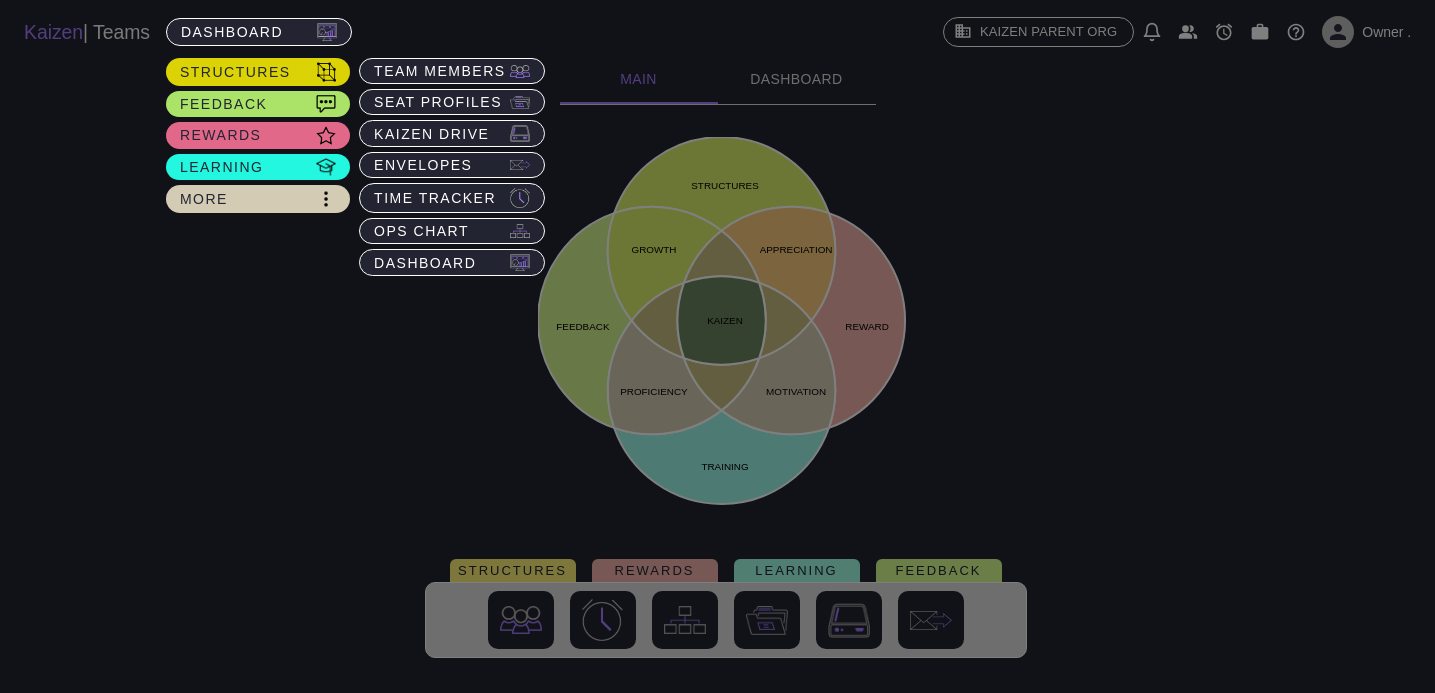 click at bounding box center [717, 346] 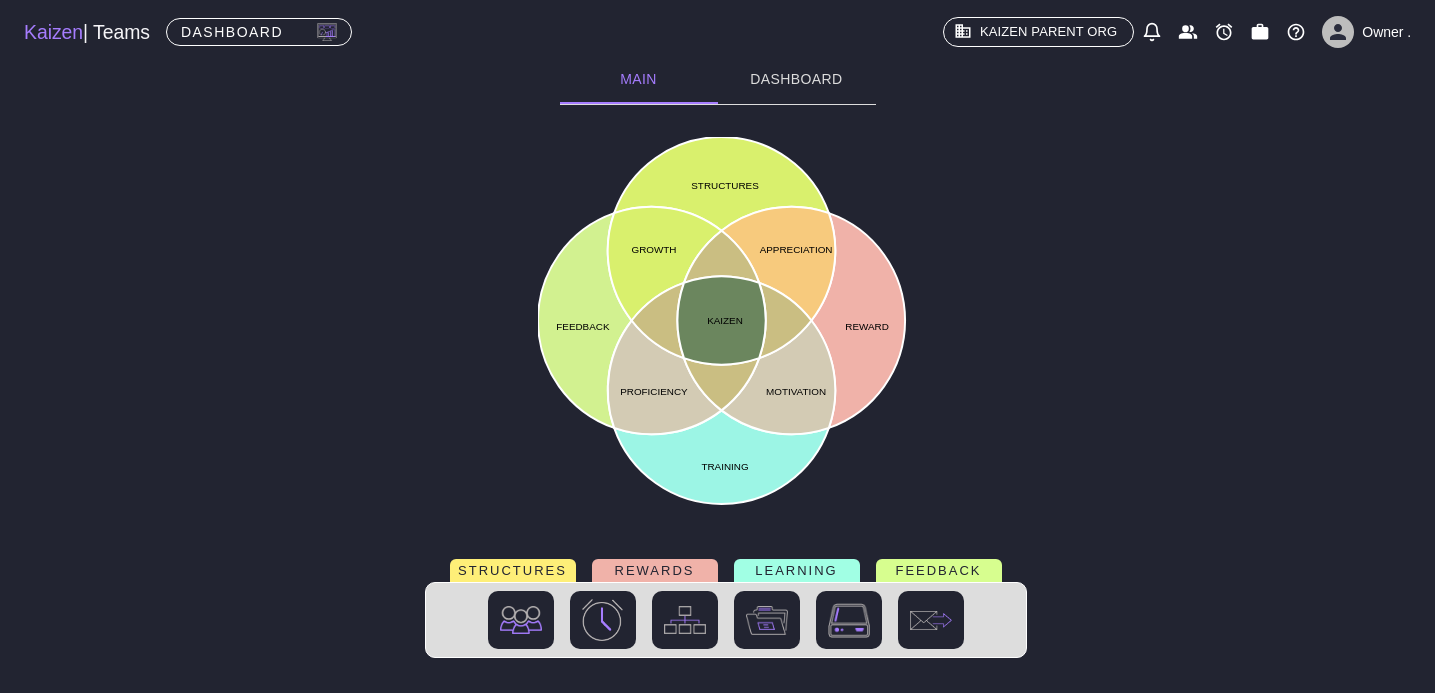 click on "FEEDBACK" at bounding box center (939, 570) 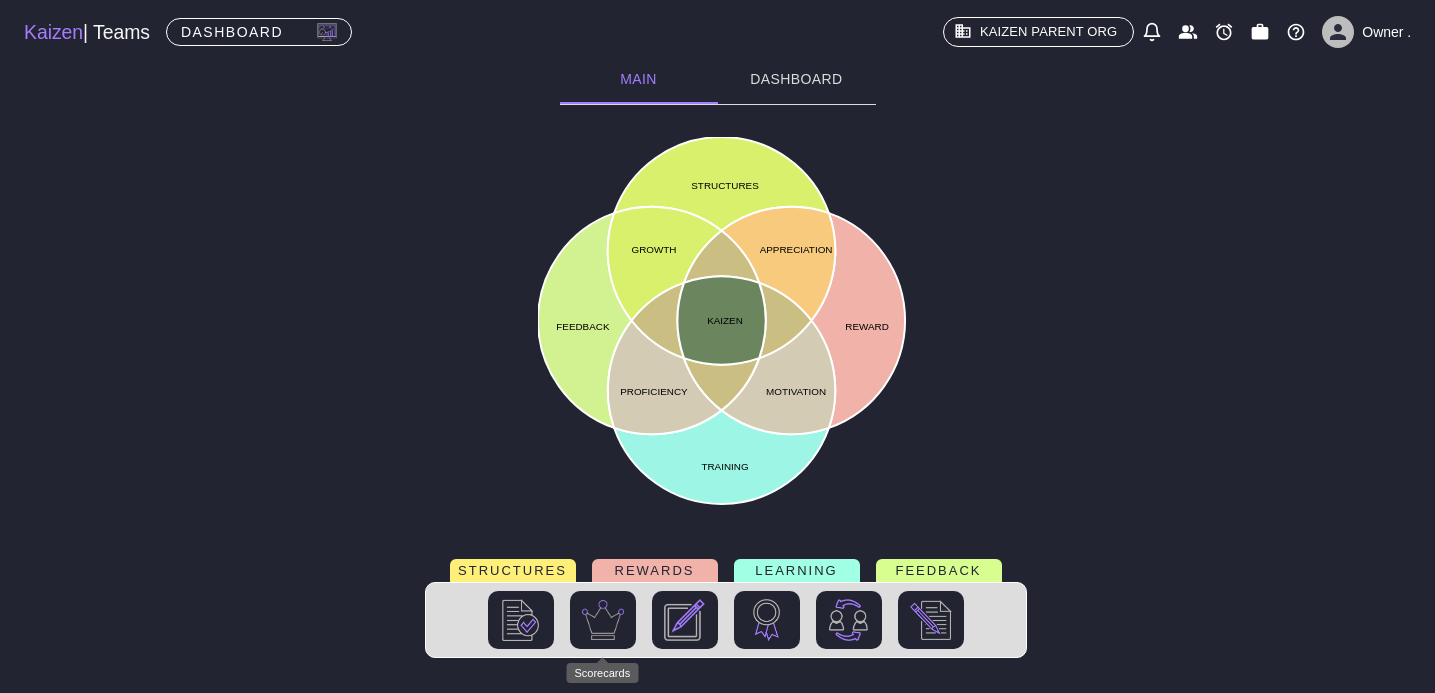 click at bounding box center (603, 620) 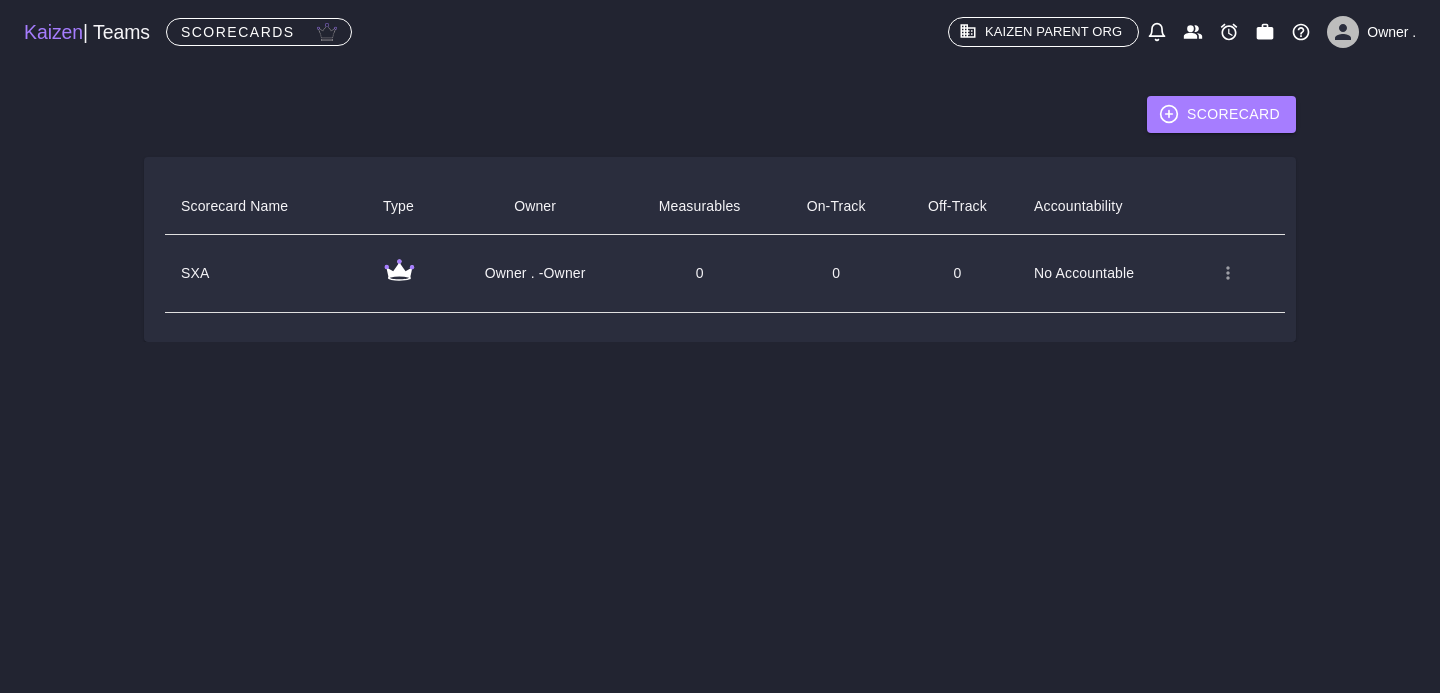 click on "0" at bounding box center [957, 273] 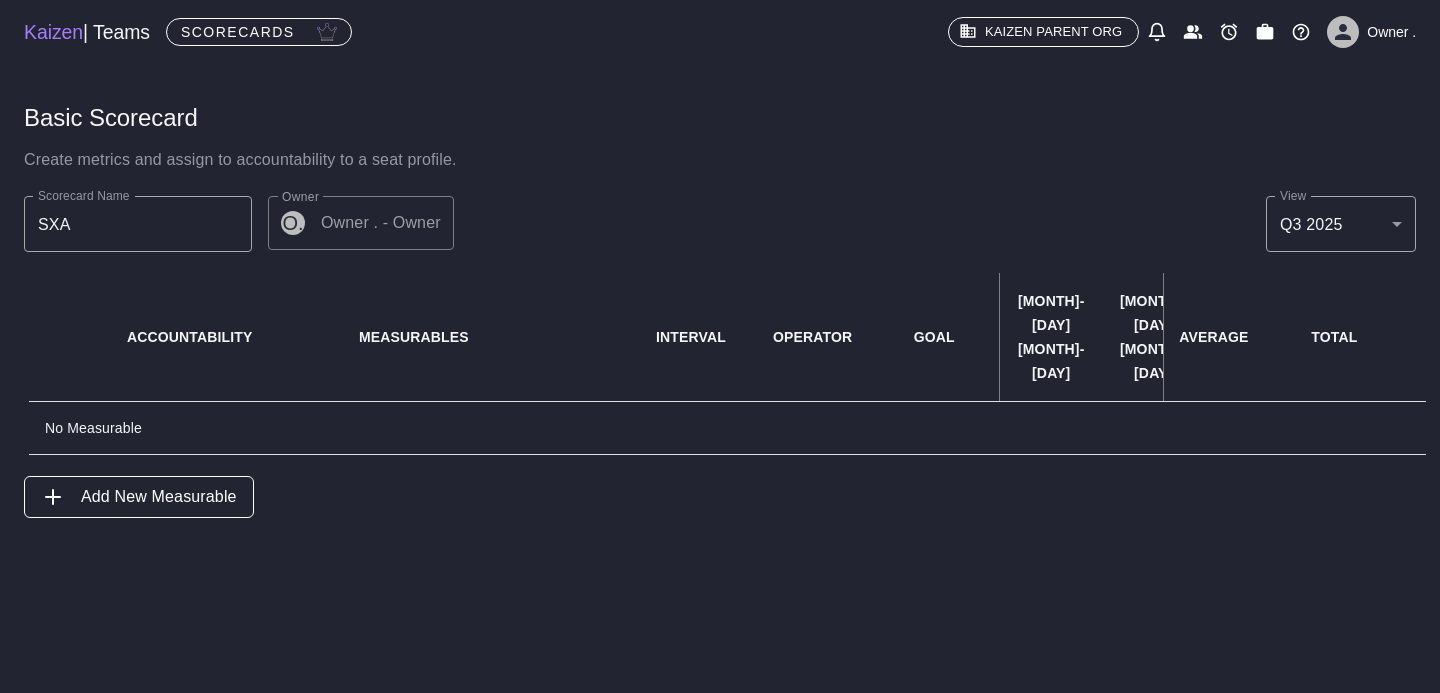 click on "No Measurable" at bounding box center [1347, 428] 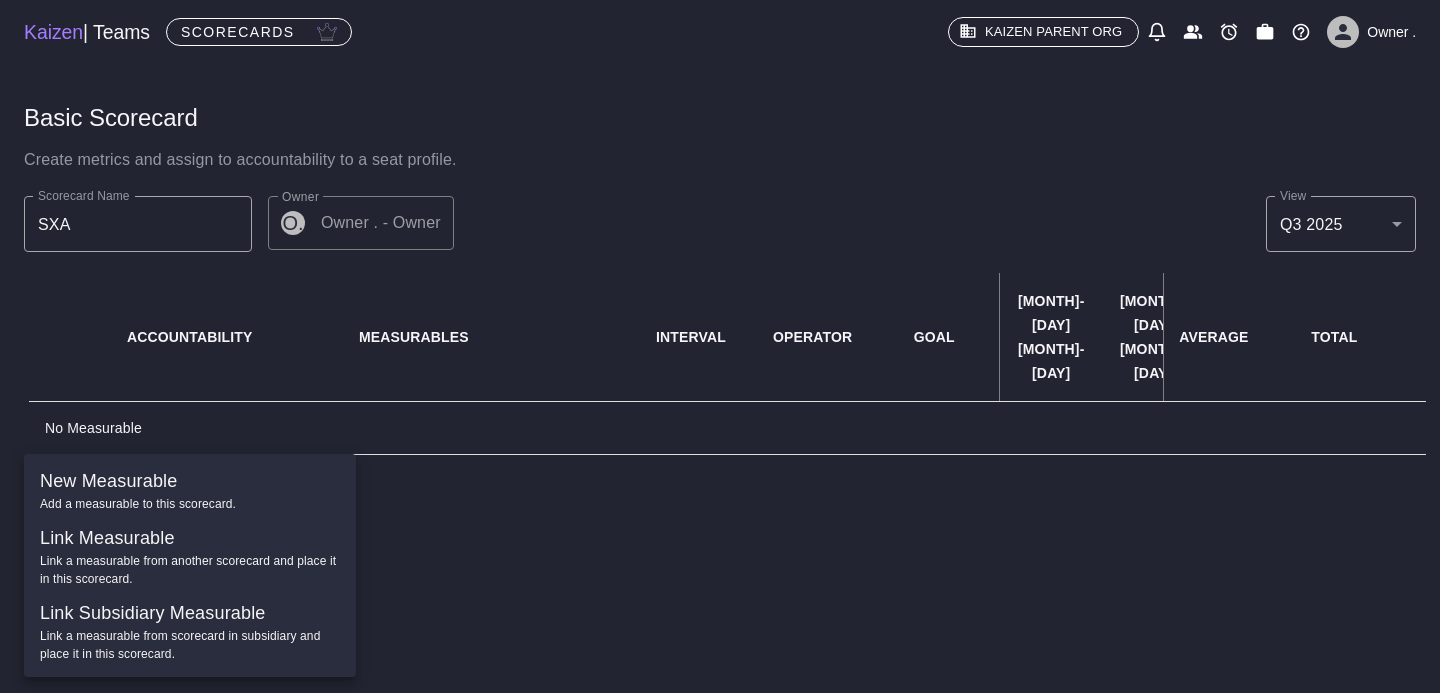 click on "New Measurable Add a measurable to this scorecard. Link Measurable Link a measurable from another scorecard and place it in this scorecard. Link Subsidiary Measurable Link a measurable from scorecard in subsidiary and place it in this scorecard." at bounding box center [190, 565] 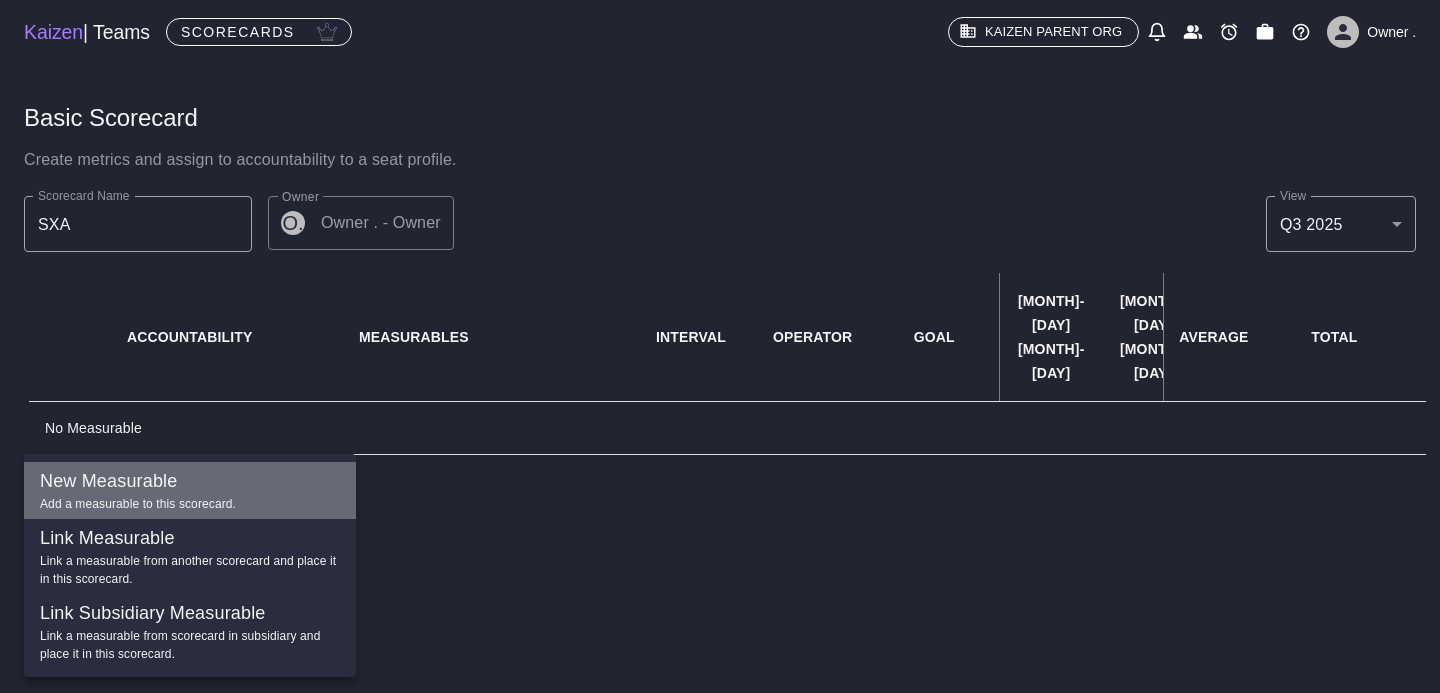 click on "New Measurable" at bounding box center [190, 481] 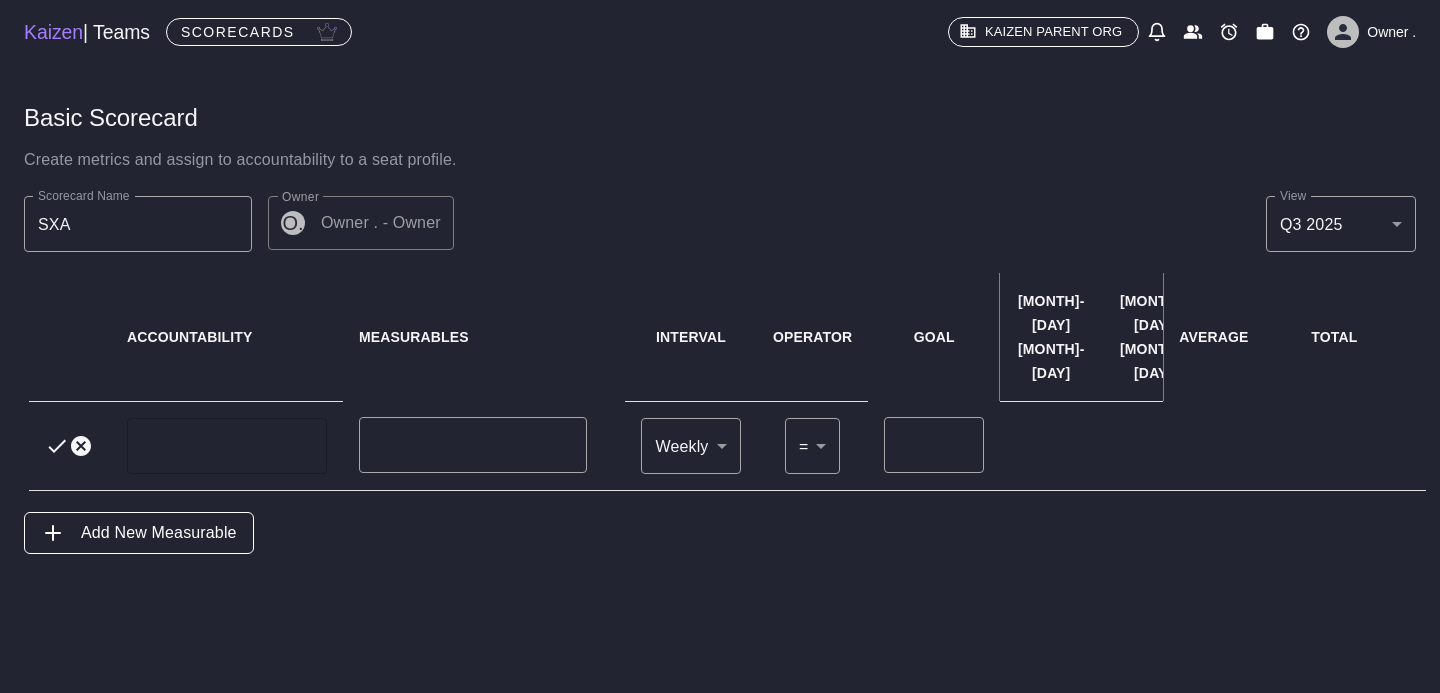 click at bounding box center (227, 446) 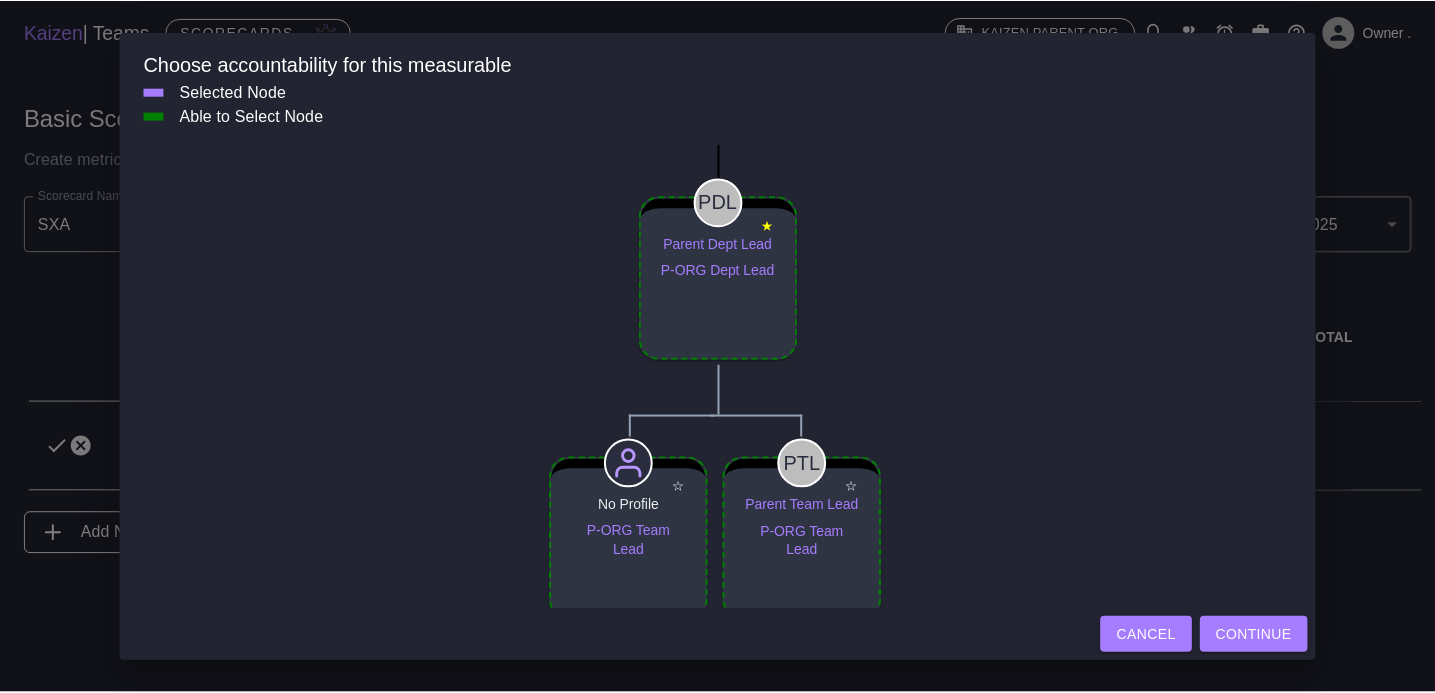 scroll, scrollTop: 460, scrollLeft: 0, axis: vertical 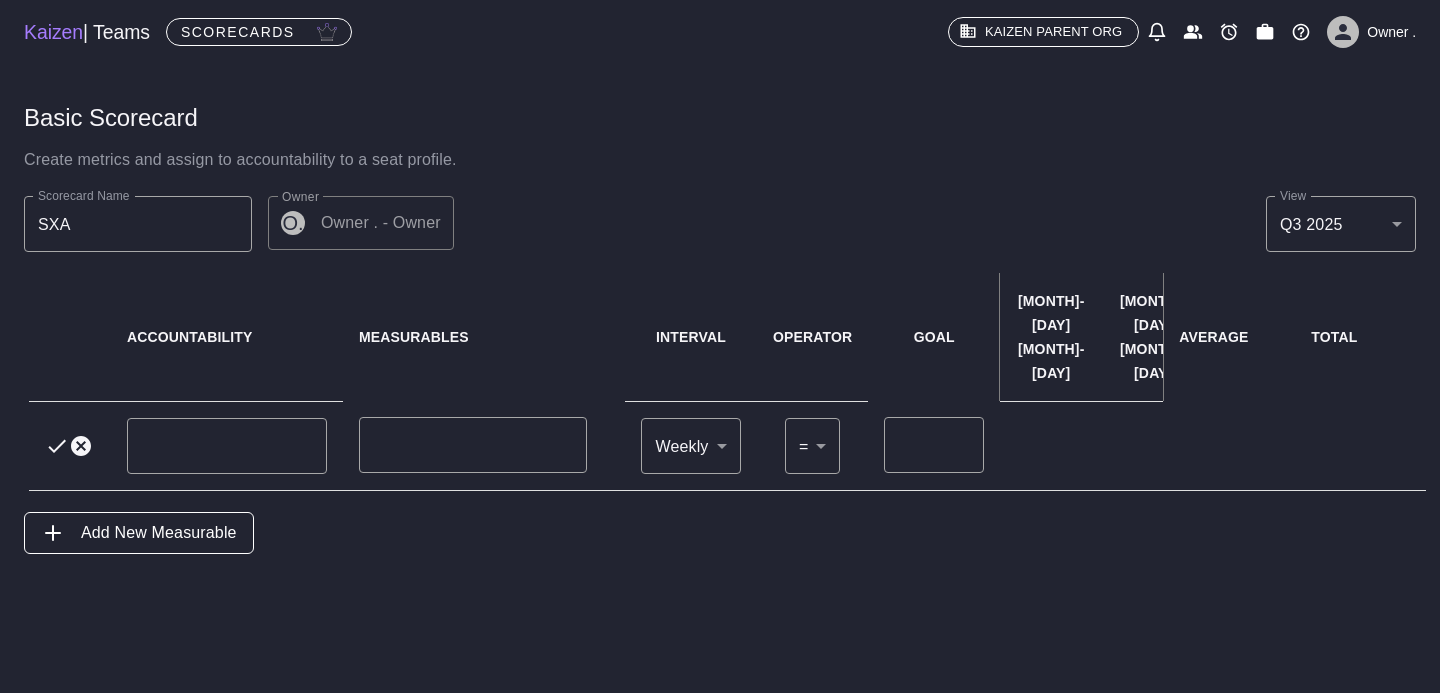 click on "Kaizen  | Teams" at bounding box center [87, 32] 